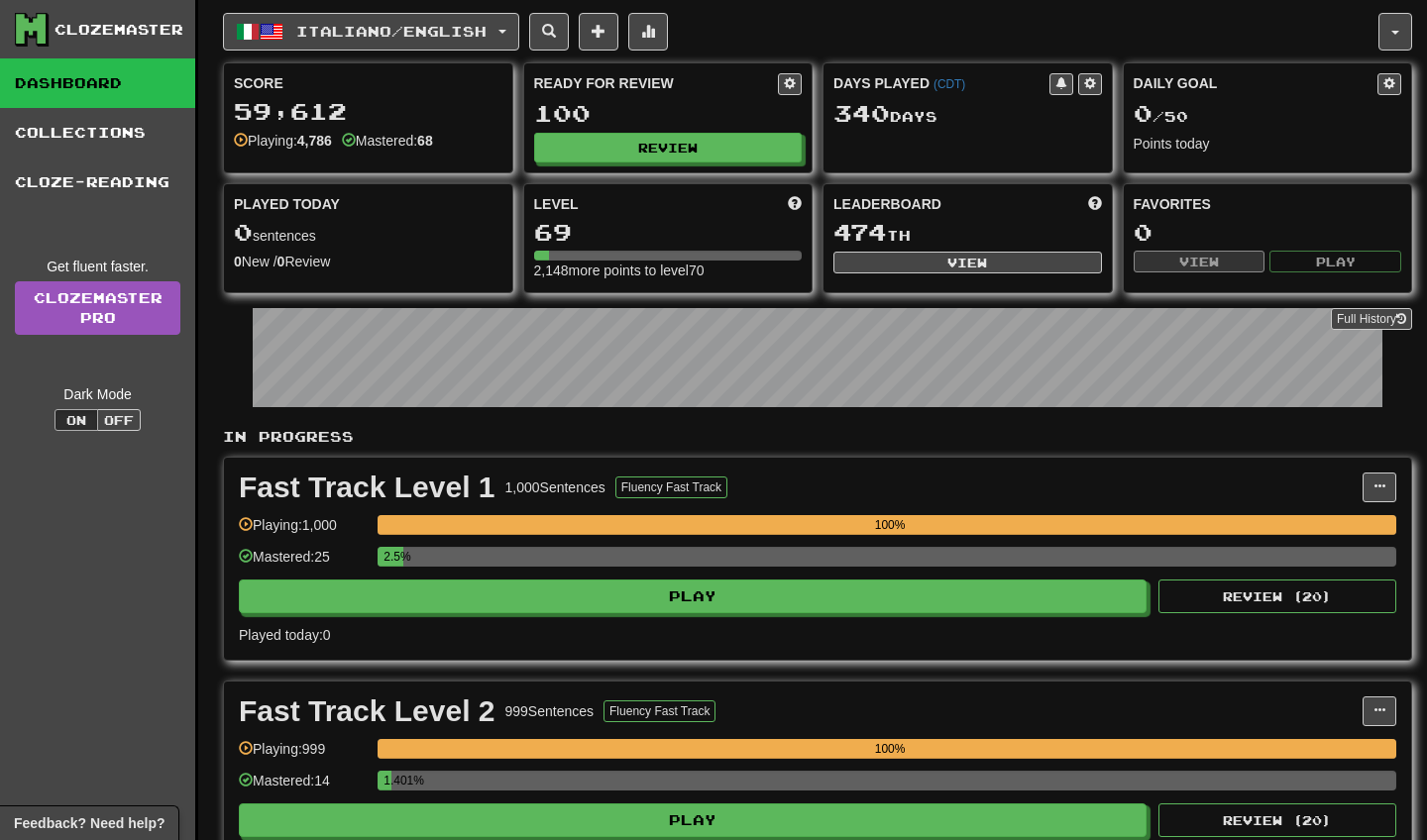 scroll, scrollTop: 0, scrollLeft: 0, axis: both 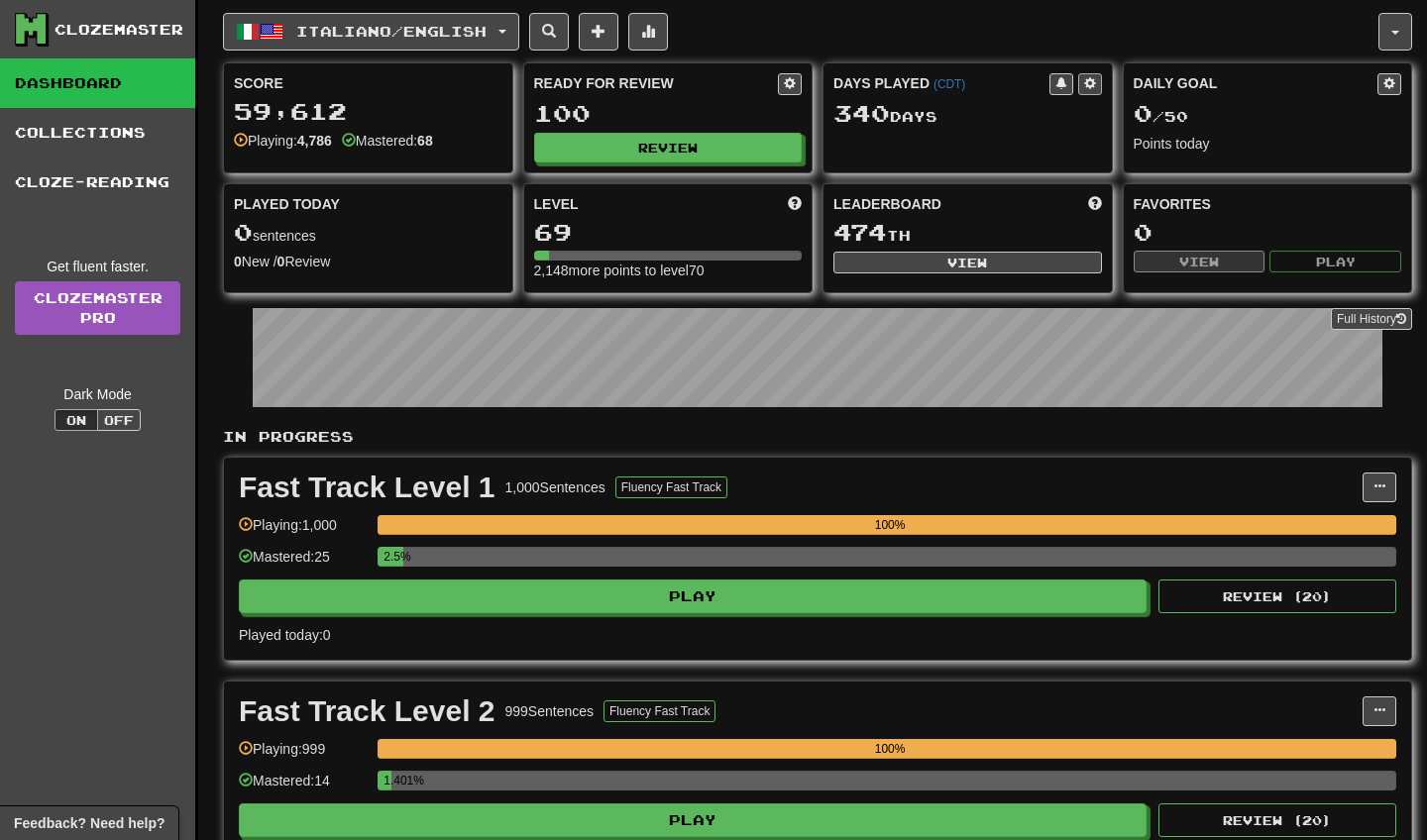 click at bounding box center (1090, 83) 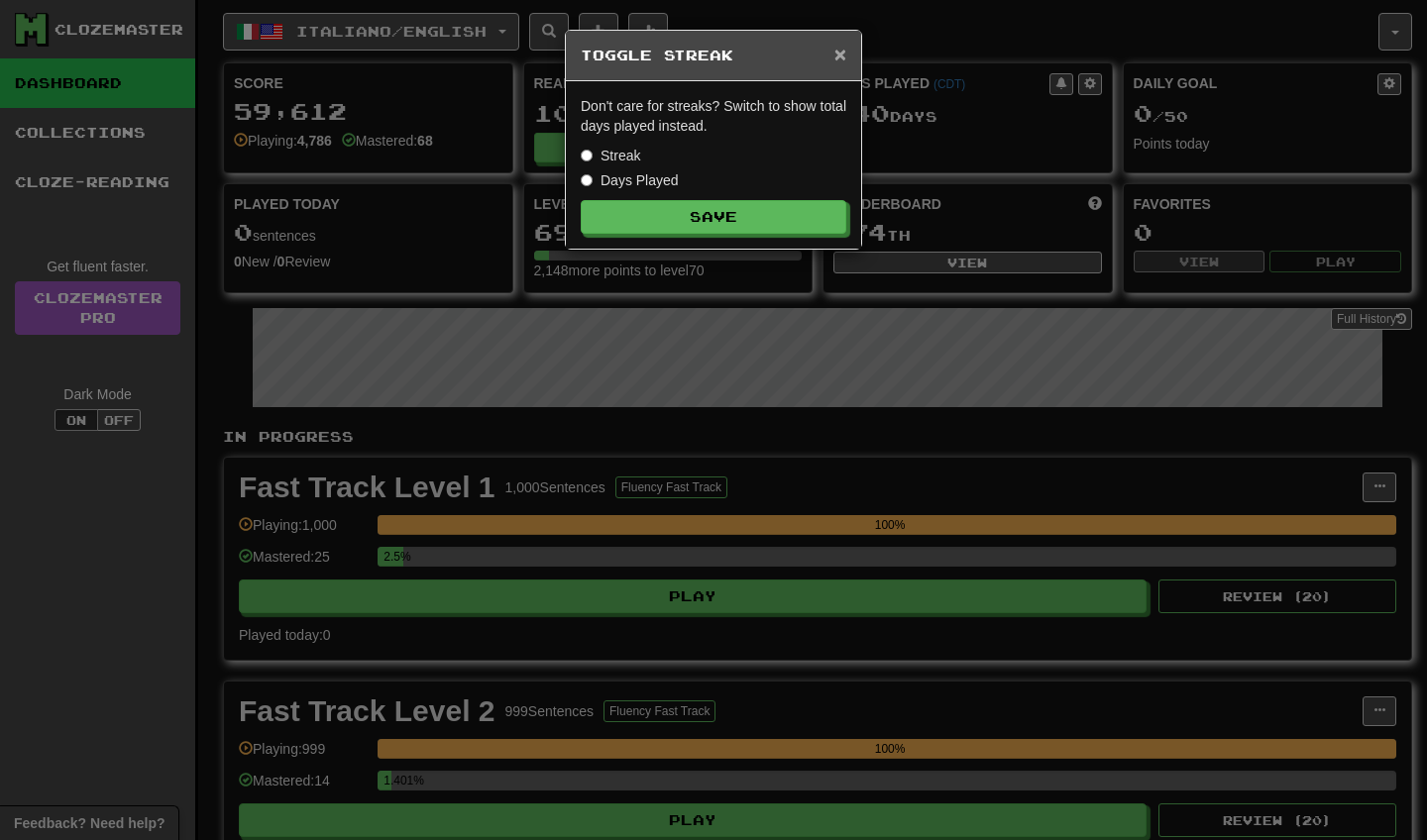 click on "×" at bounding box center [840, 53] 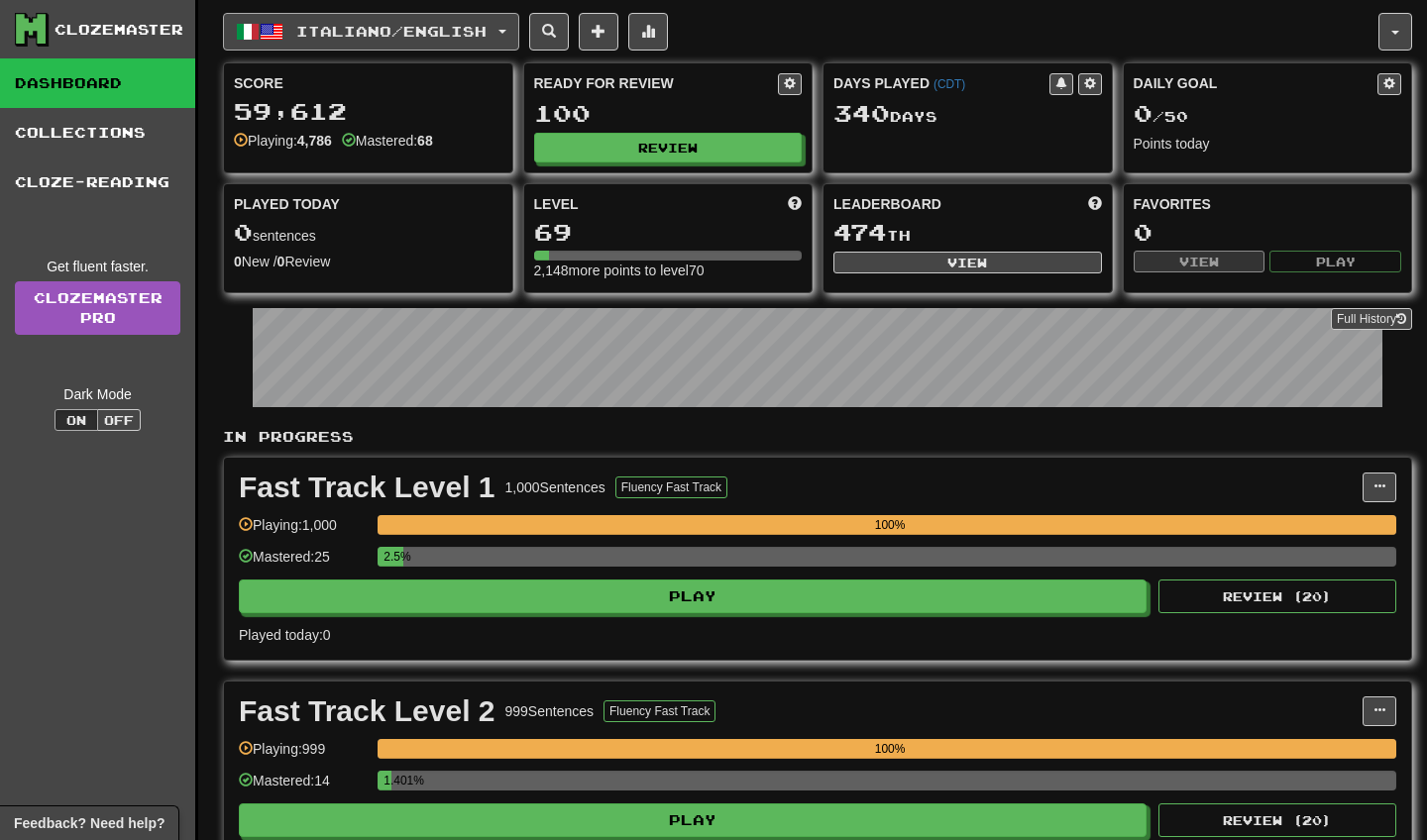 click on "Italiano  /  English" at bounding box center [391, 31] 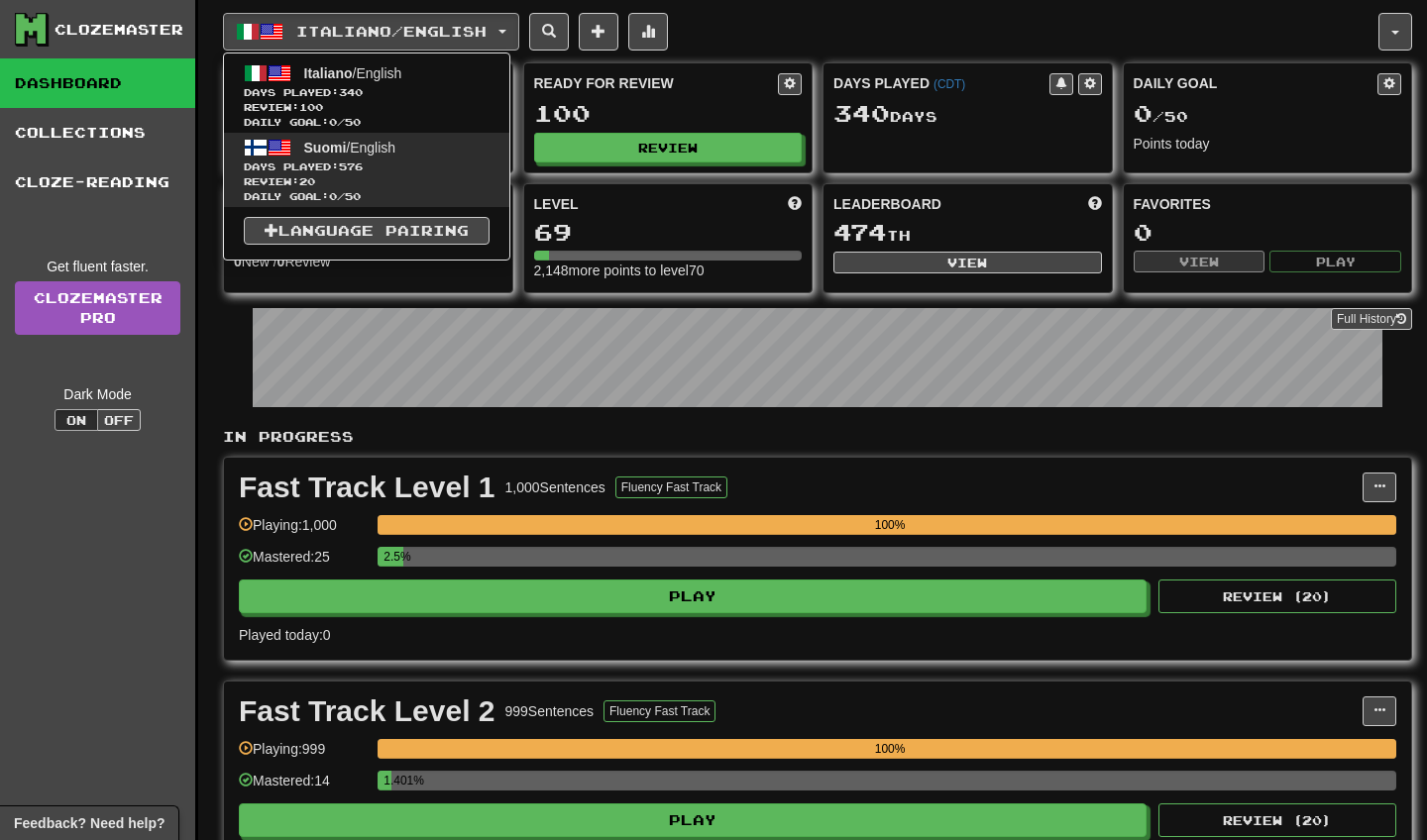click on "Suomi  /  English" at bounding box center [350, 148] 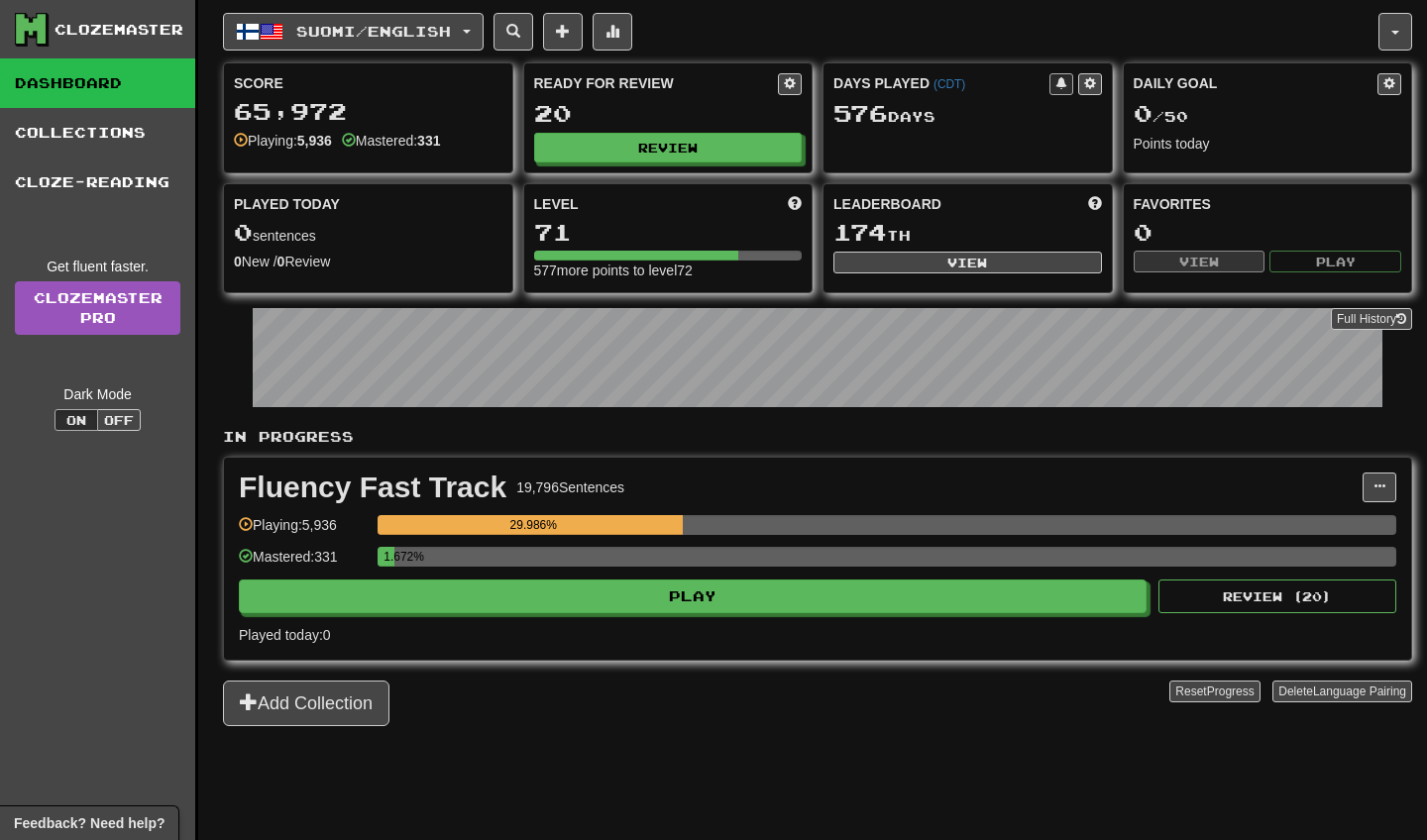 scroll, scrollTop: 0, scrollLeft: 0, axis: both 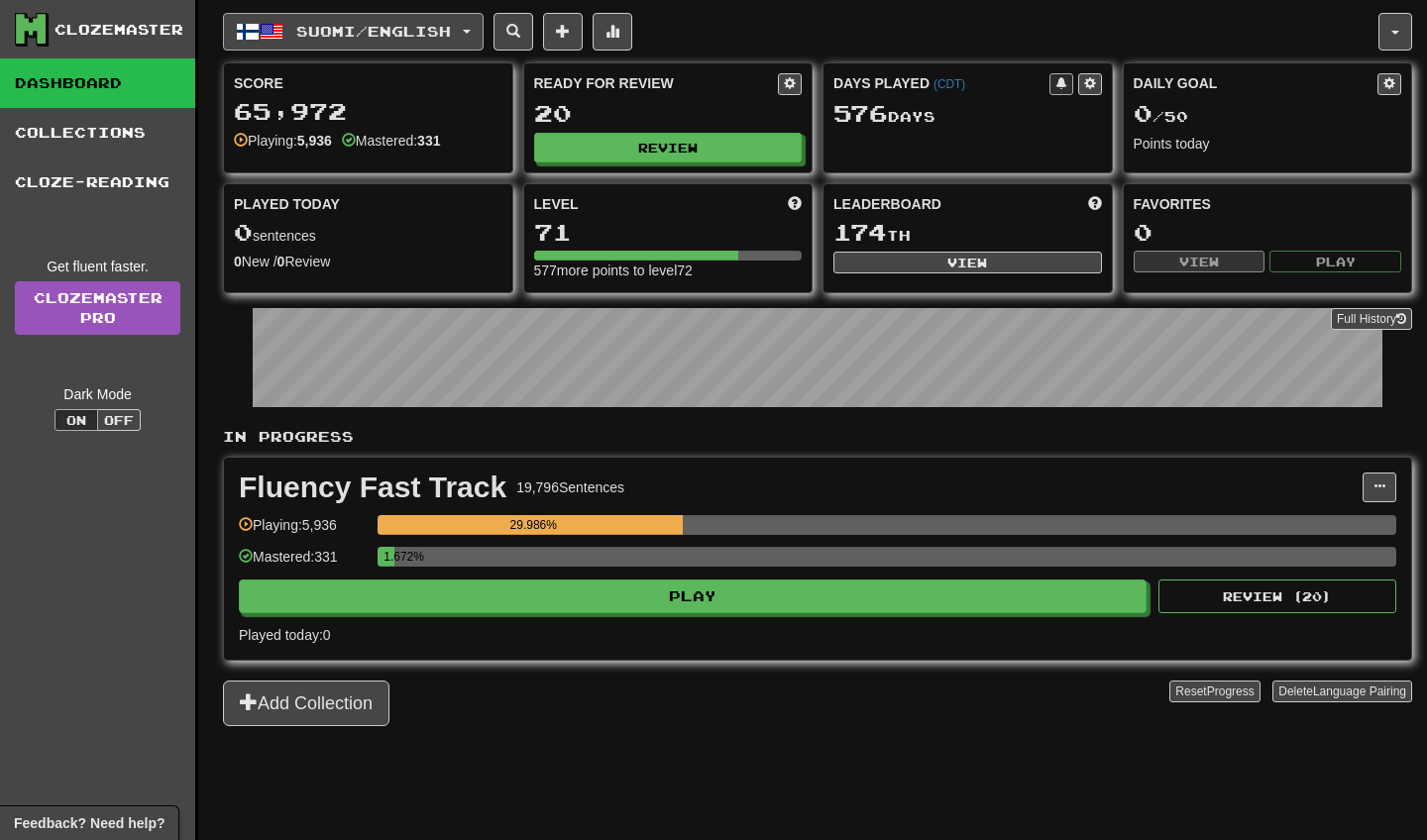 click on "Suomi  /  English" at bounding box center (374, 31) 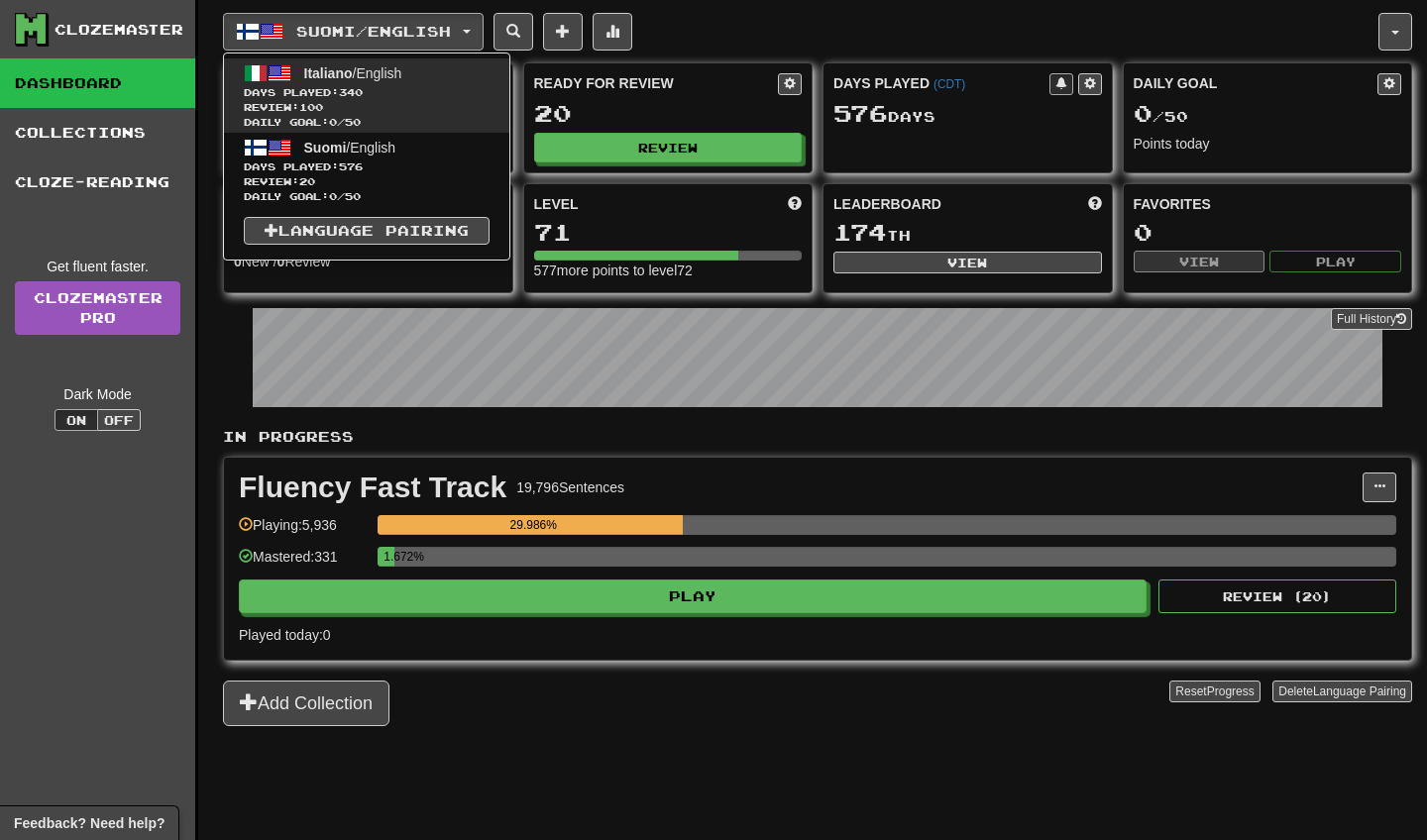 click on "Days Played:  340" at bounding box center (367, 92) 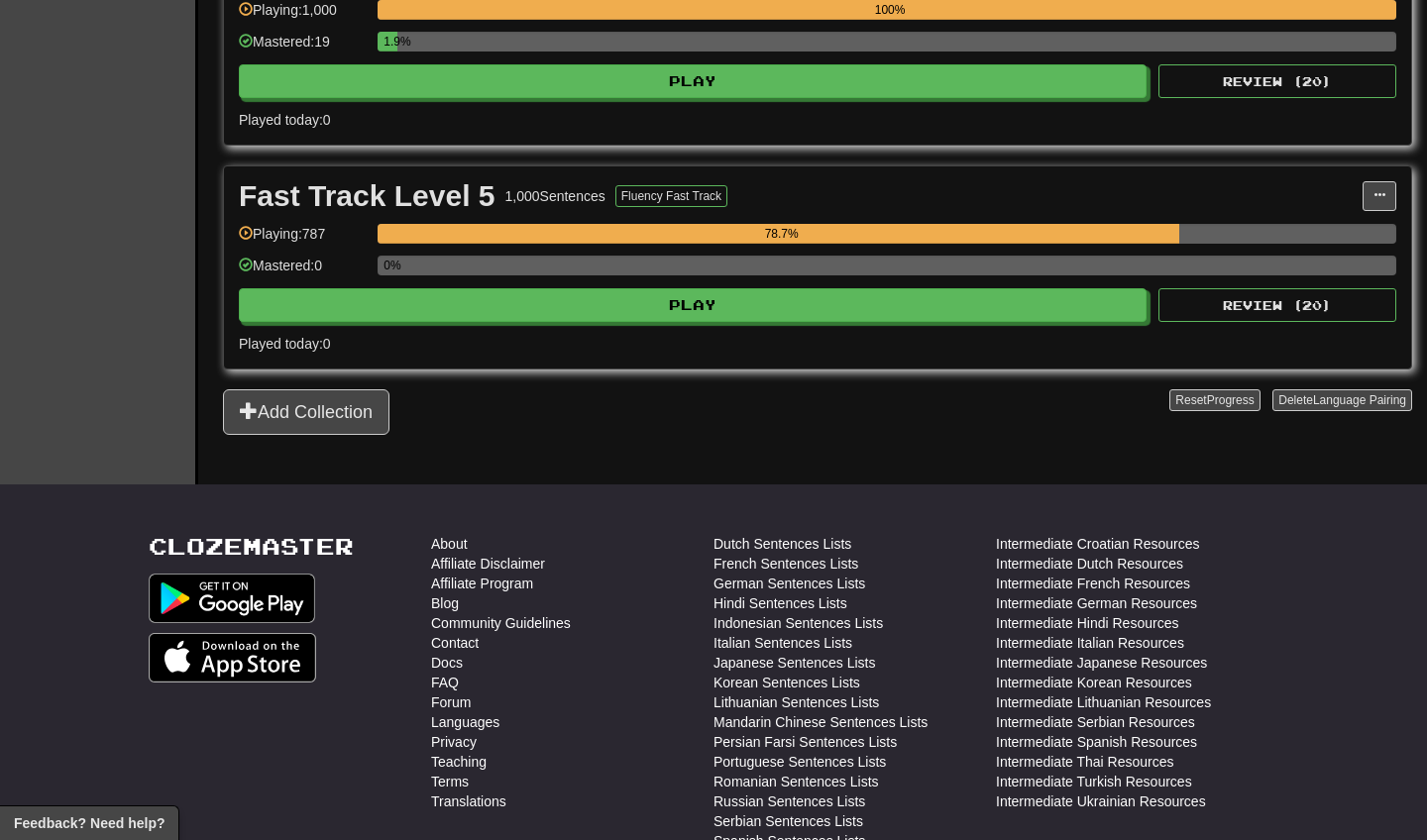 scroll, scrollTop: 1102, scrollLeft: 0, axis: vertical 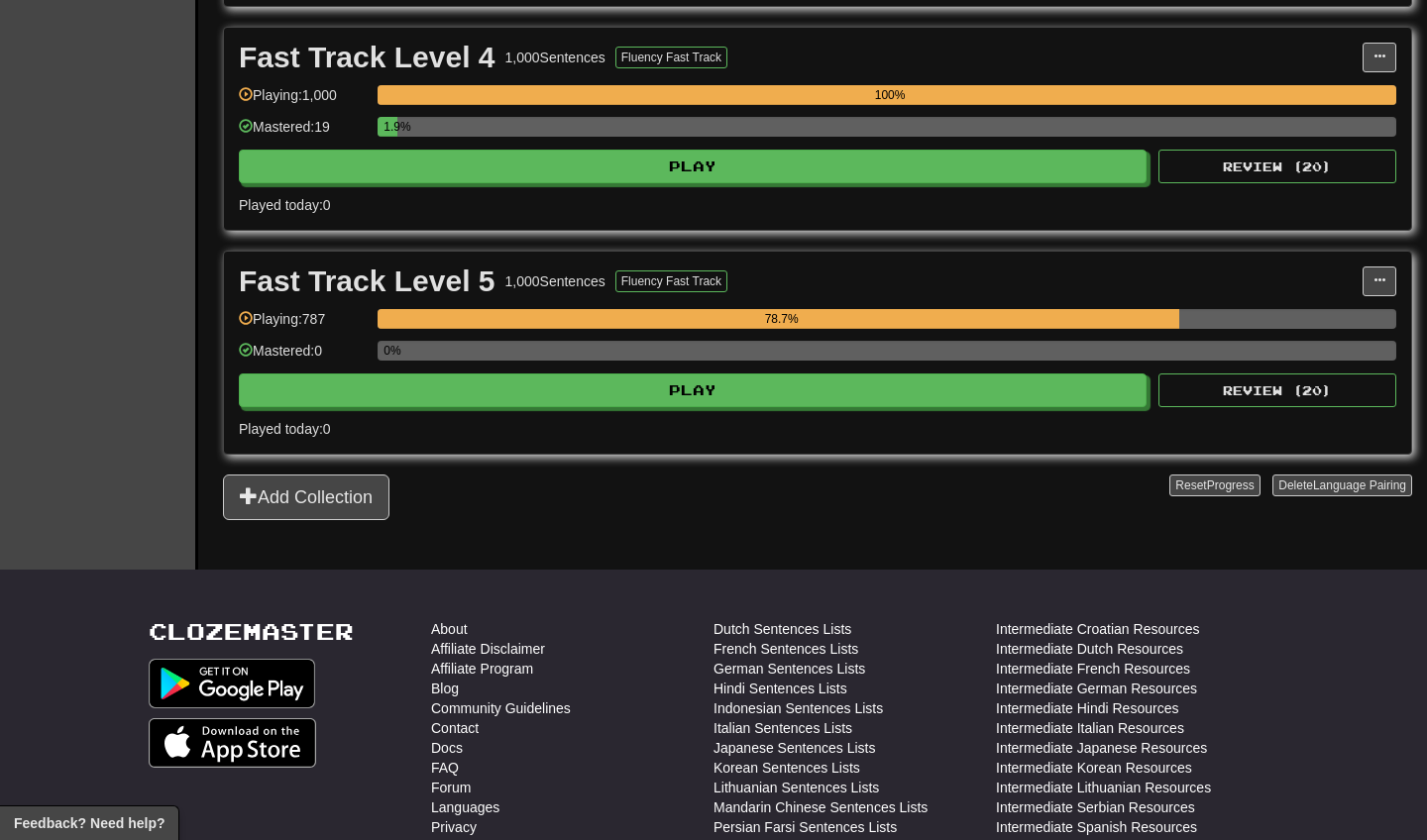 click on "0%" at bounding box center (887, 351) 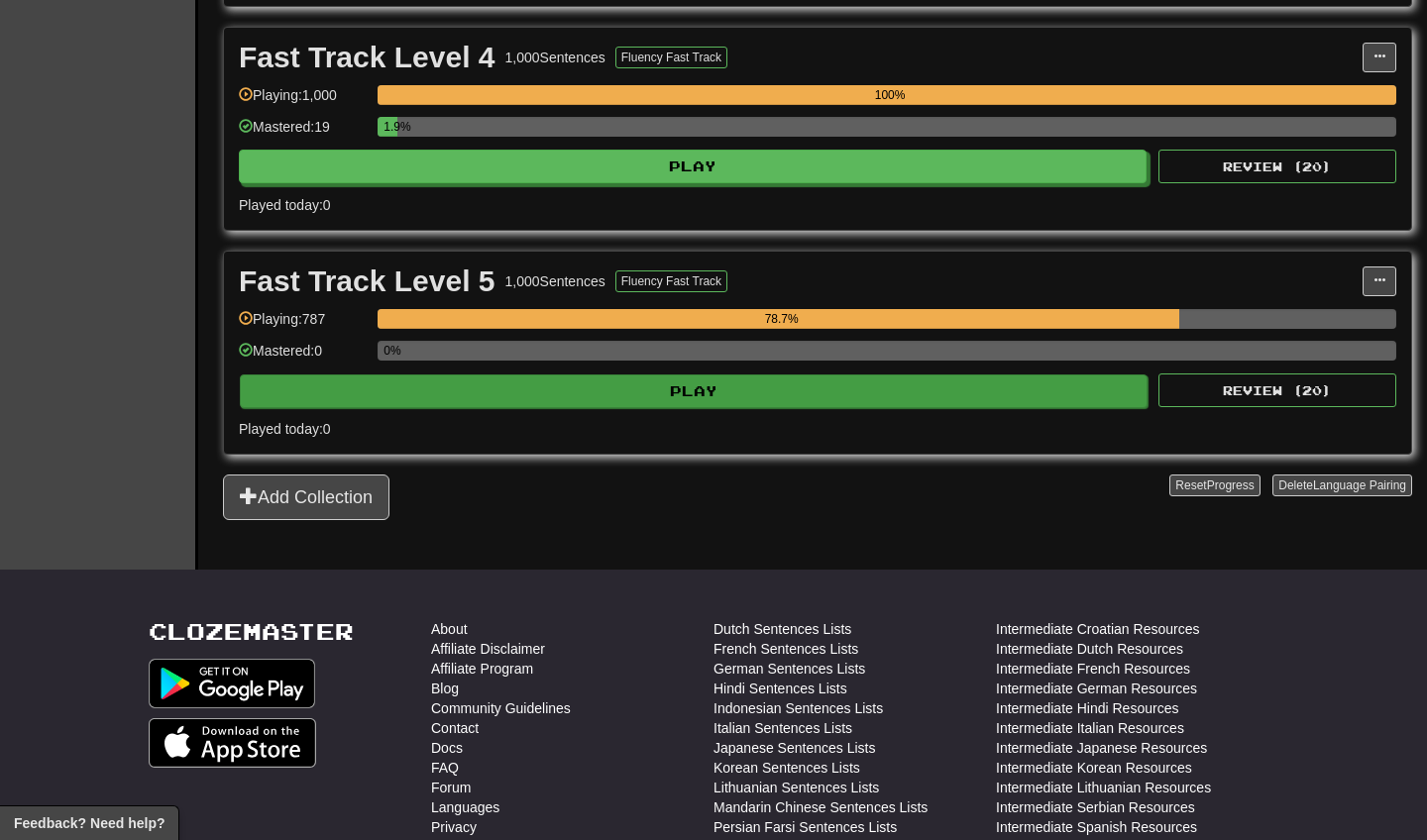 click on "Play" at bounding box center (694, 391) 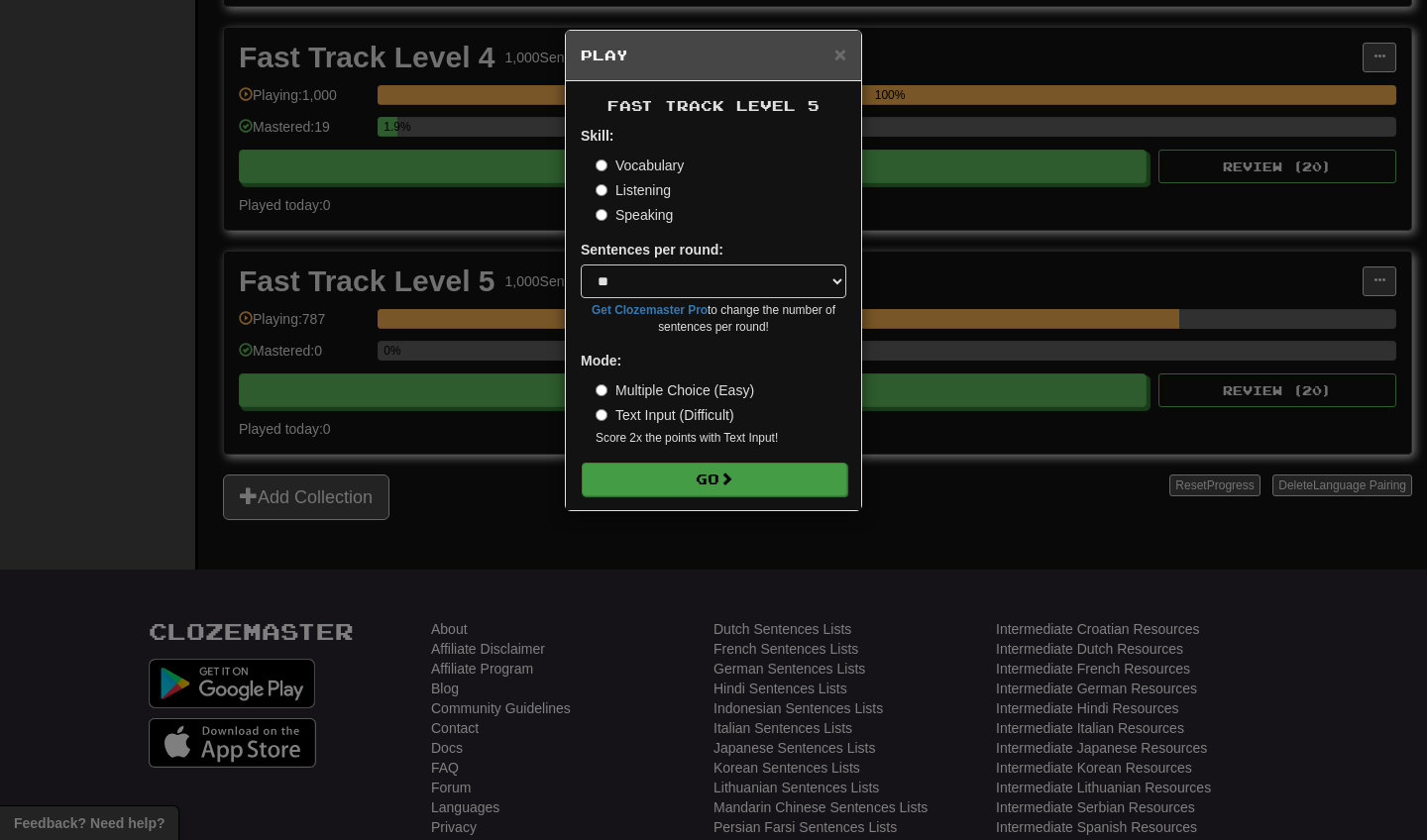 click on "Go" at bounding box center [714, 479] 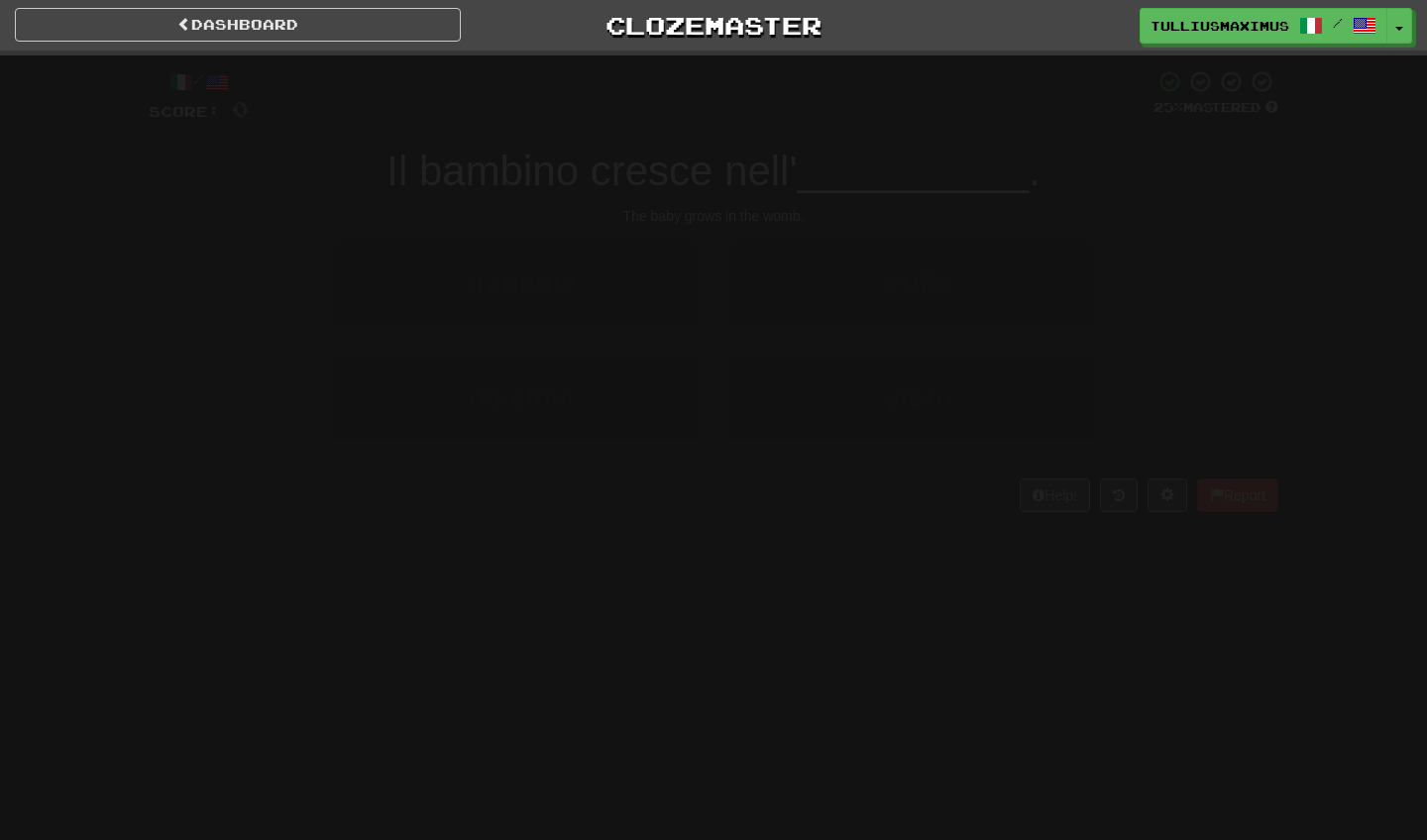 scroll, scrollTop: 0, scrollLeft: 0, axis: both 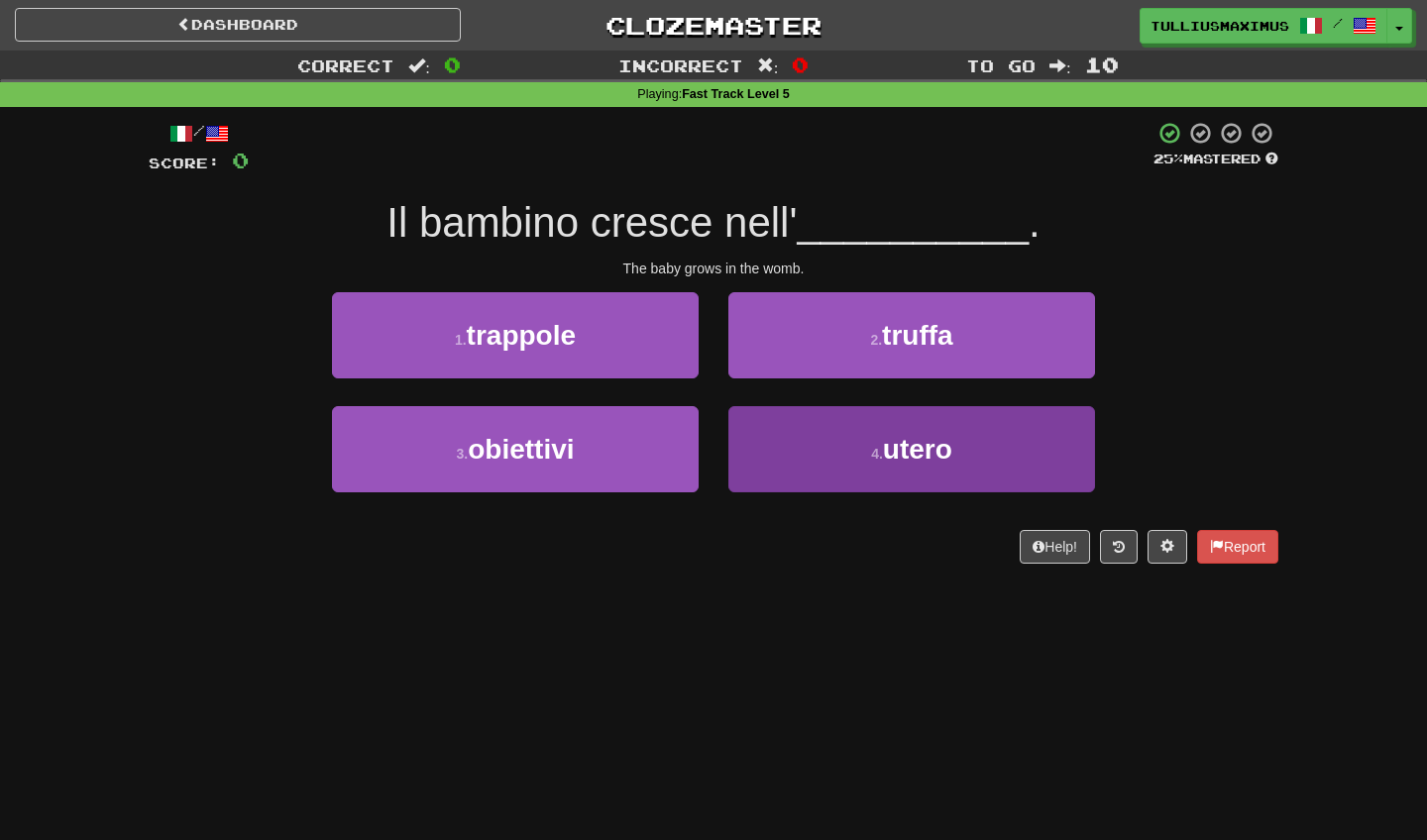 click on "4 .  utero" at bounding box center (912, 449) 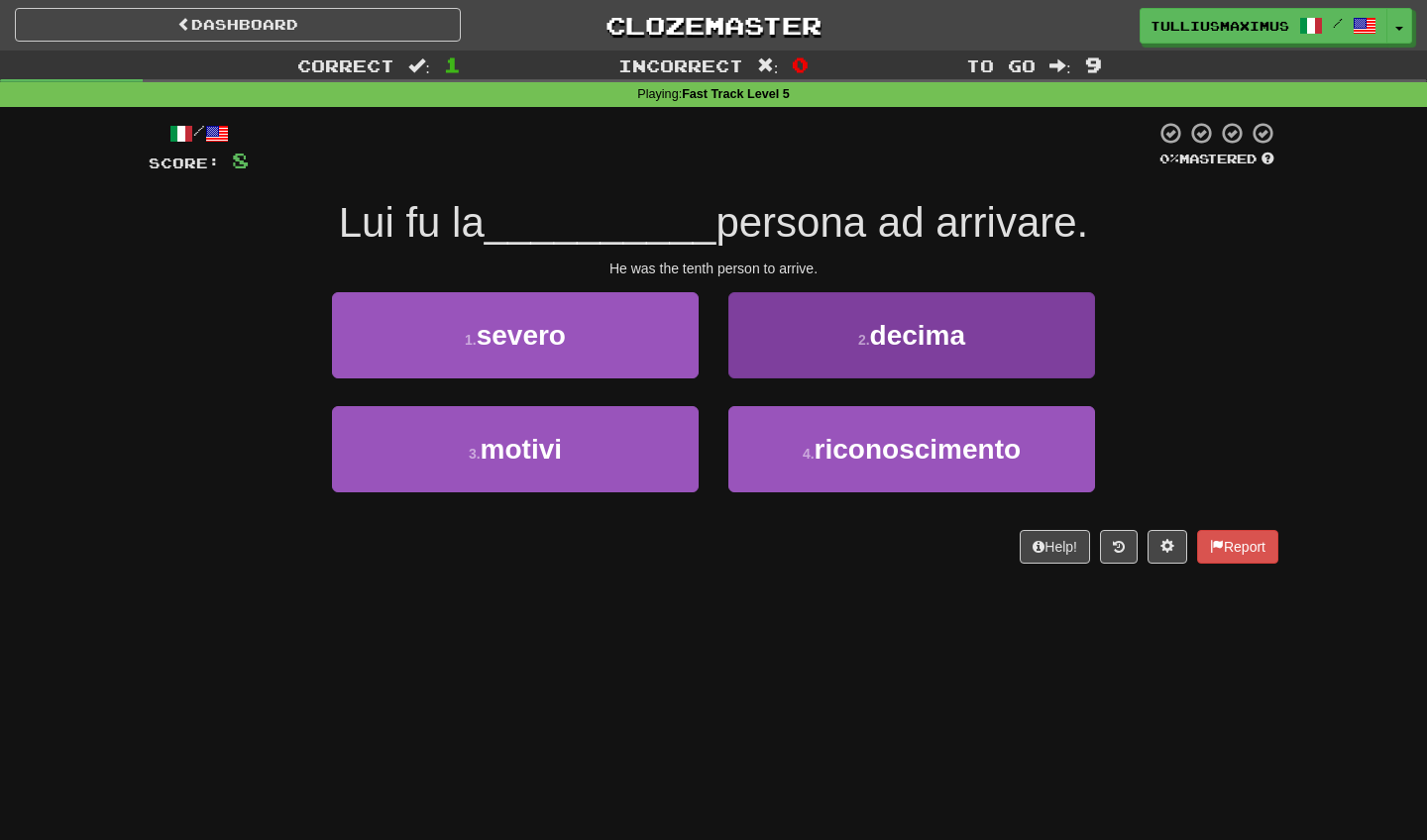 click on "2 ." at bounding box center [864, 340] 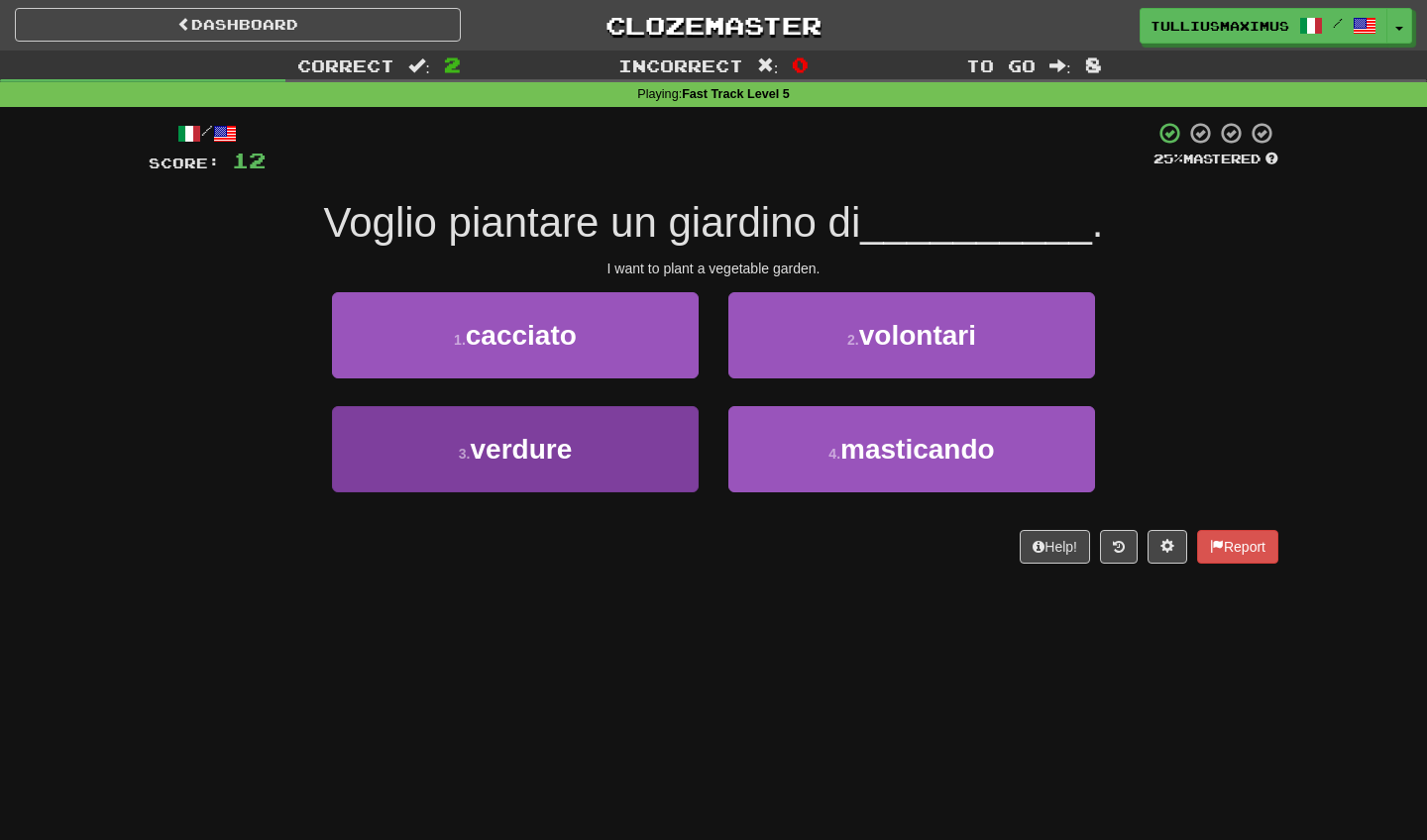 click on "3 .  verdure" at bounding box center (515, 449) 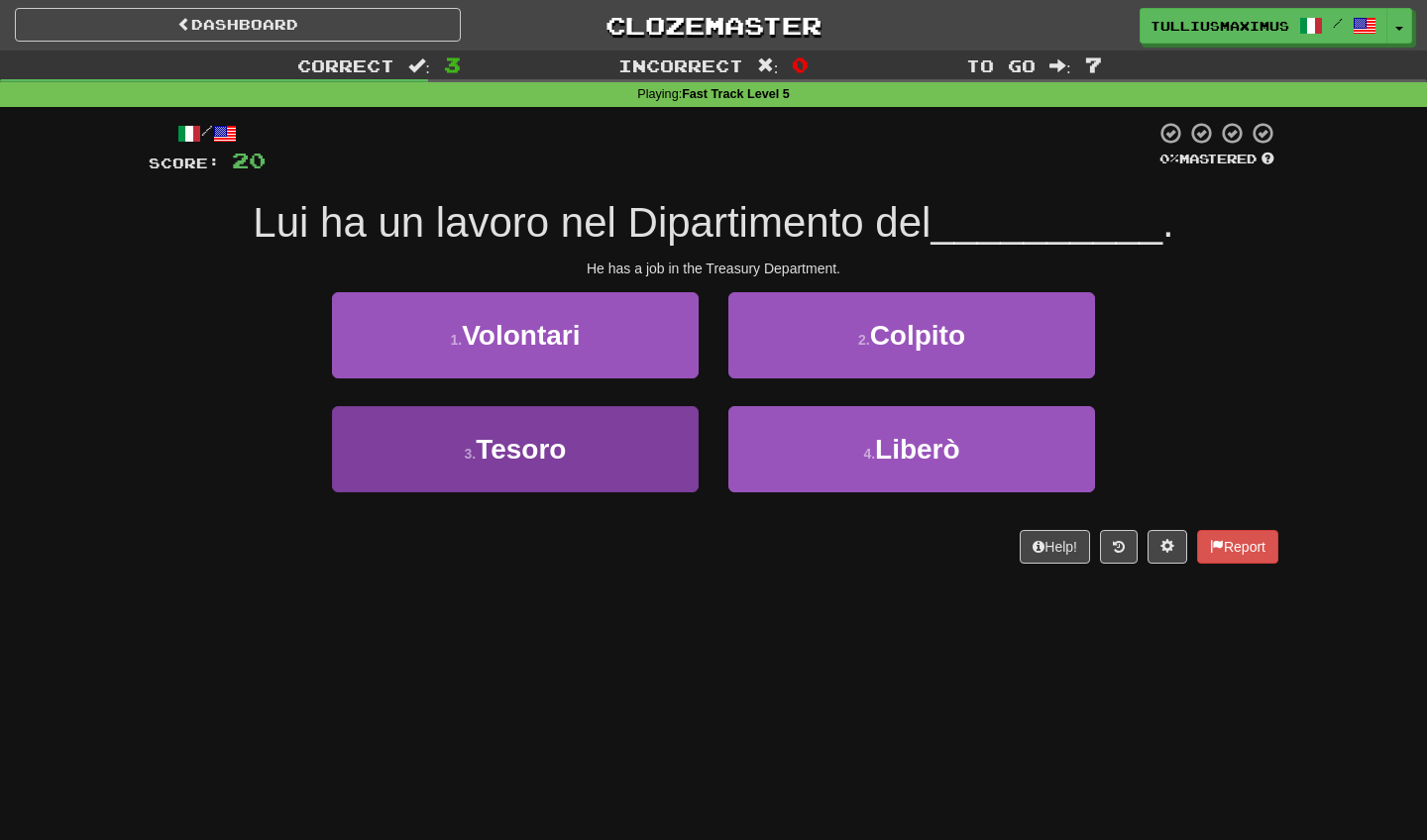 click on "3 .  Tesoro" at bounding box center (515, 449) 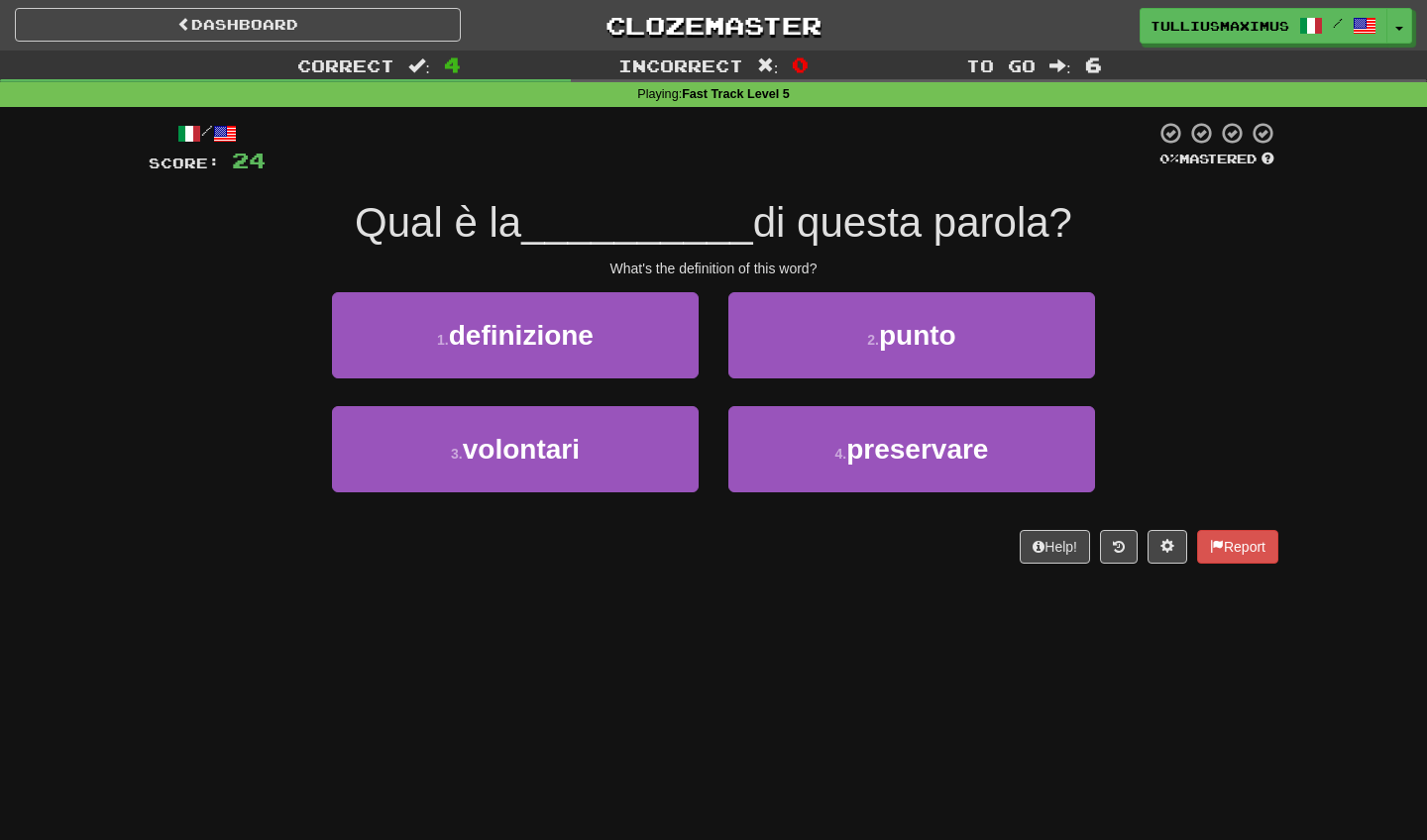 click on "1 .  definizione" at bounding box center (515, 349) 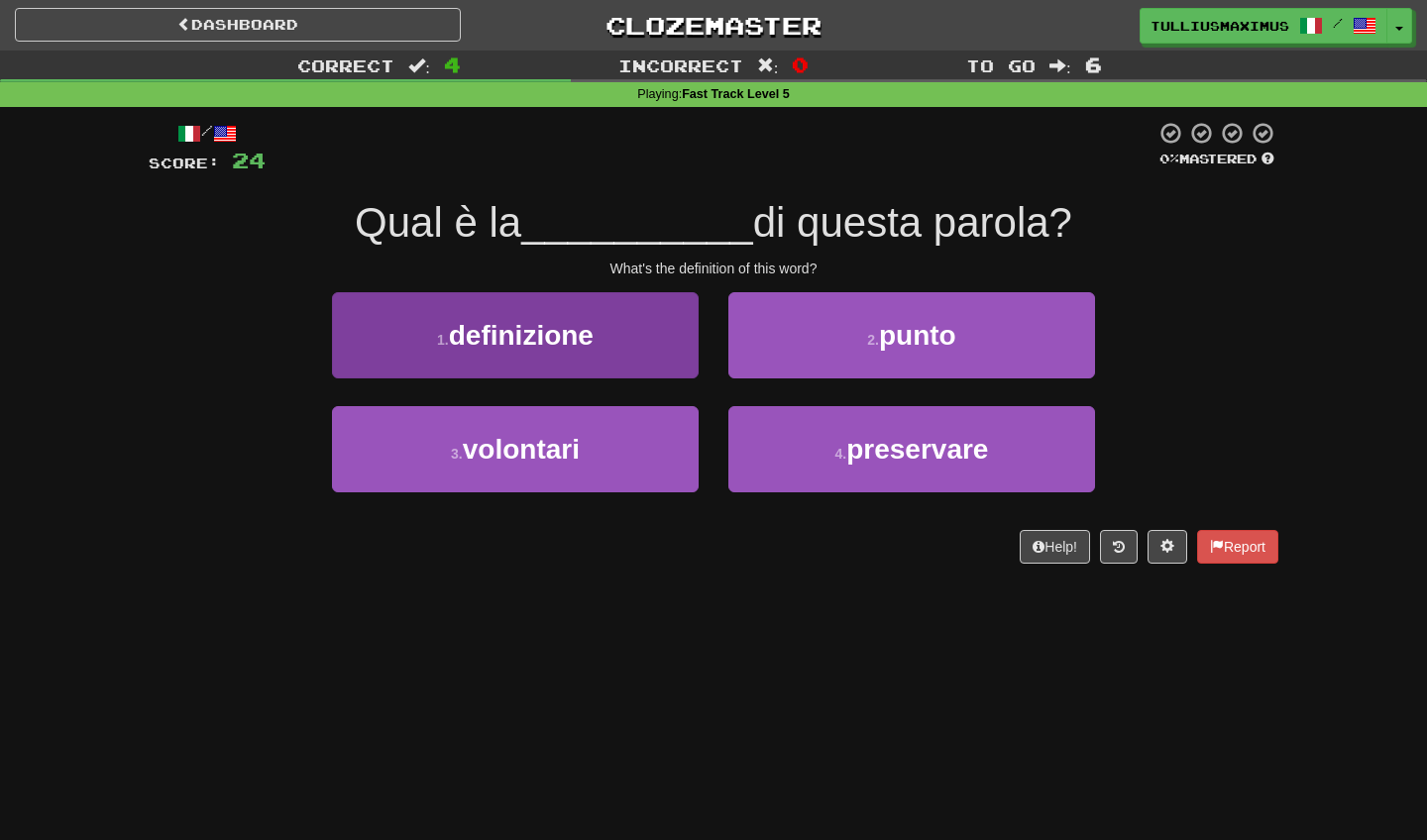 click on "1 .  definizione" at bounding box center [515, 335] 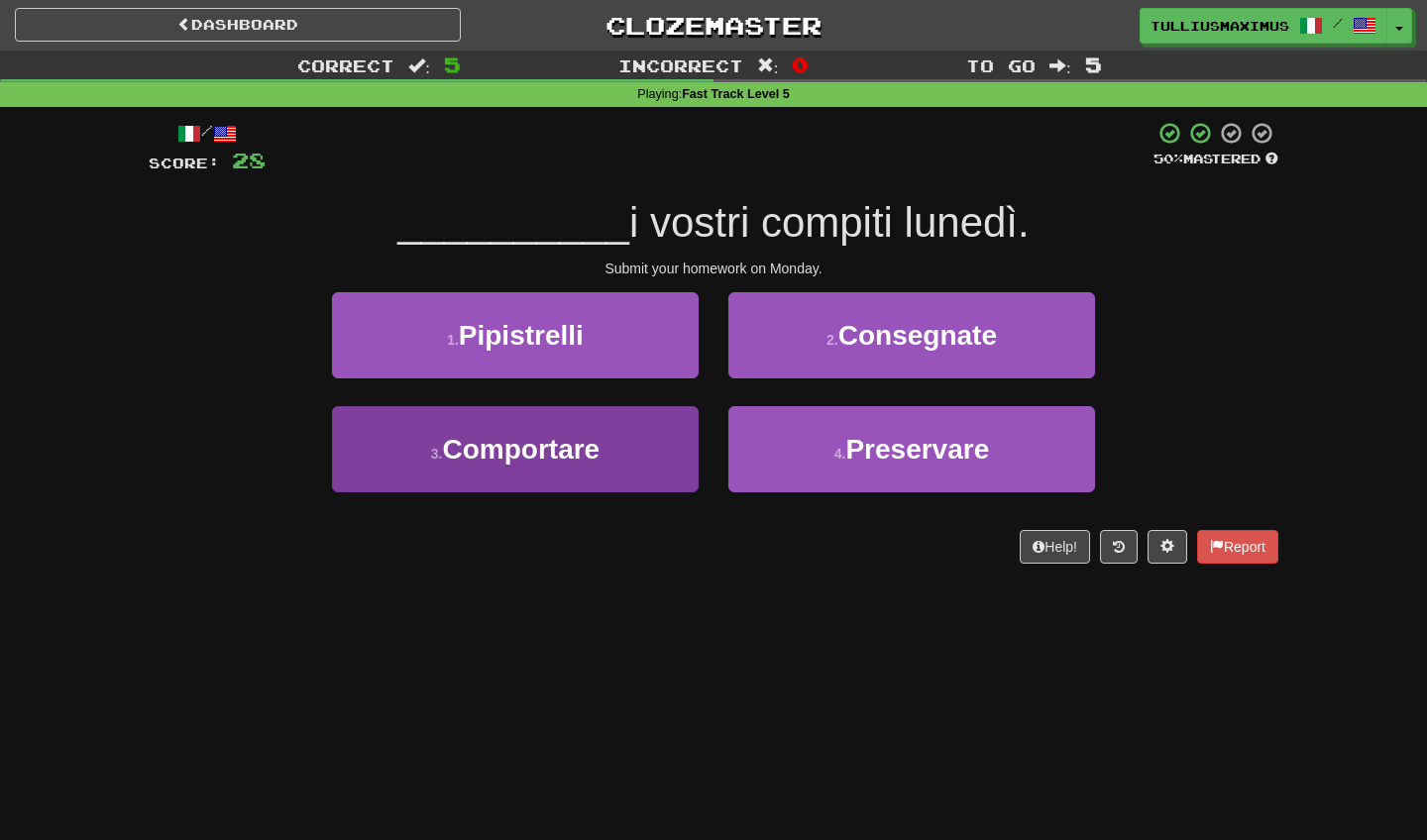 click on "3 .  Comportare" at bounding box center [515, 449] 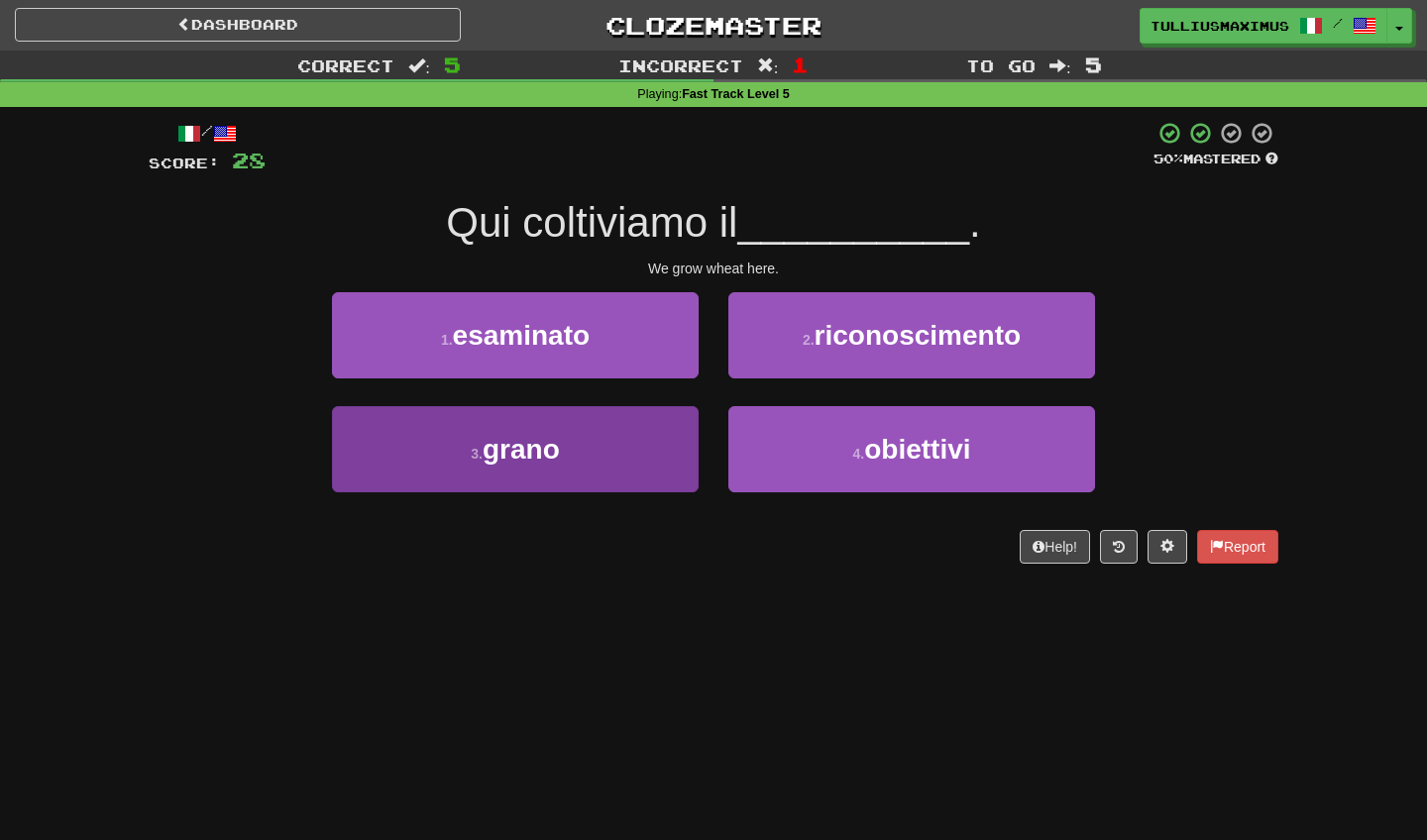 click on "3 .  grano" at bounding box center (515, 449) 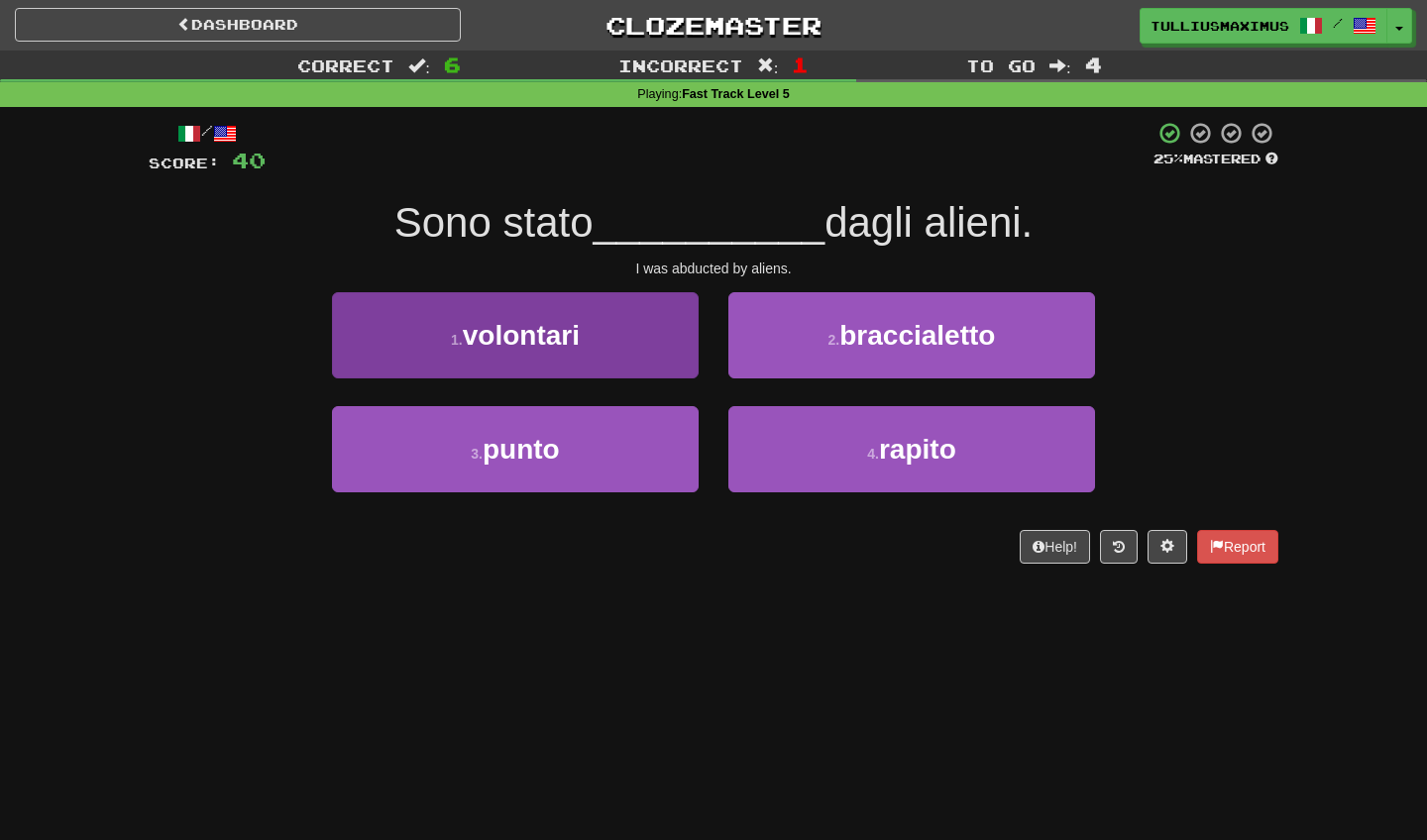 click on "1 .  volontari" at bounding box center [515, 335] 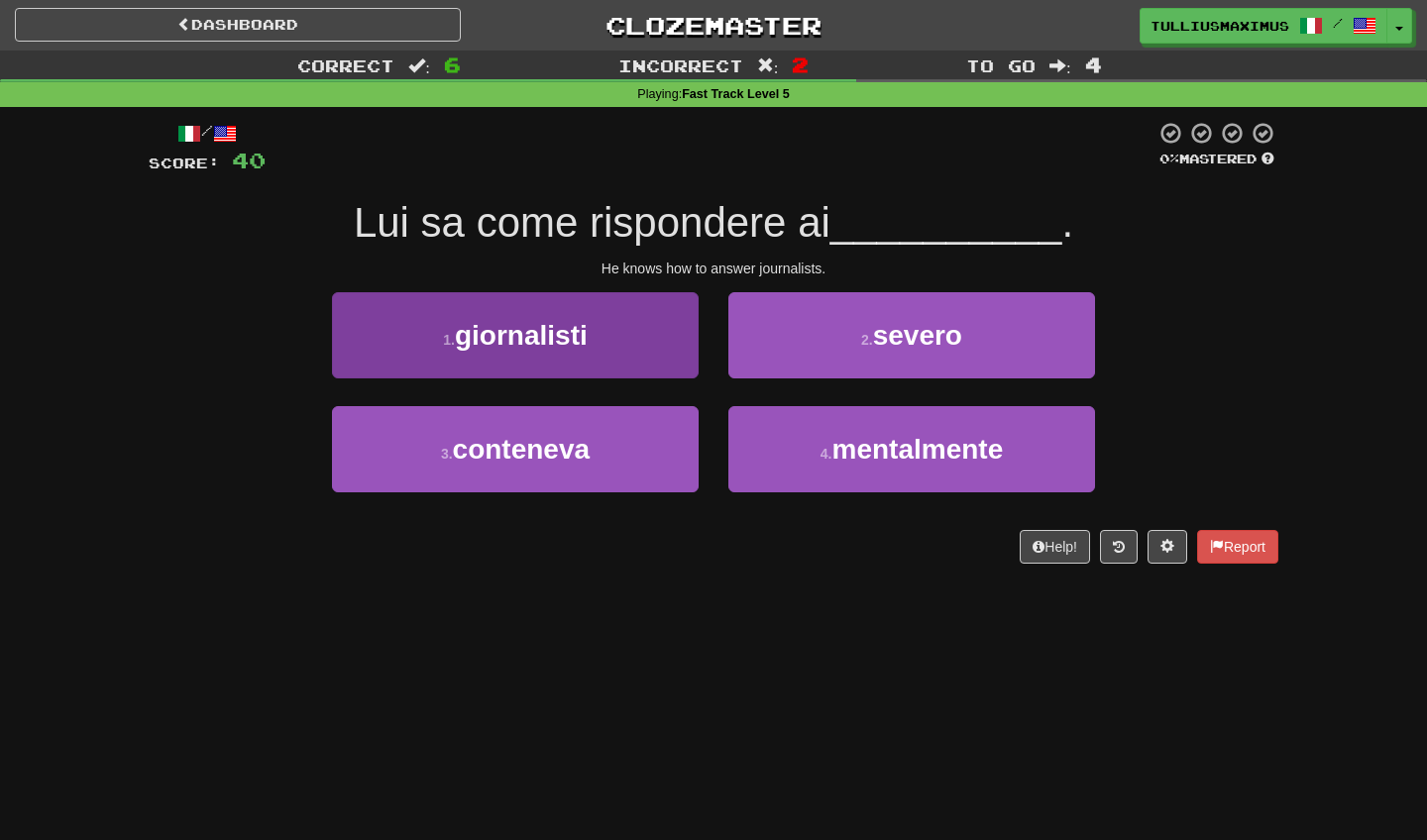 click on "1 .  giornalisti" at bounding box center [515, 335] 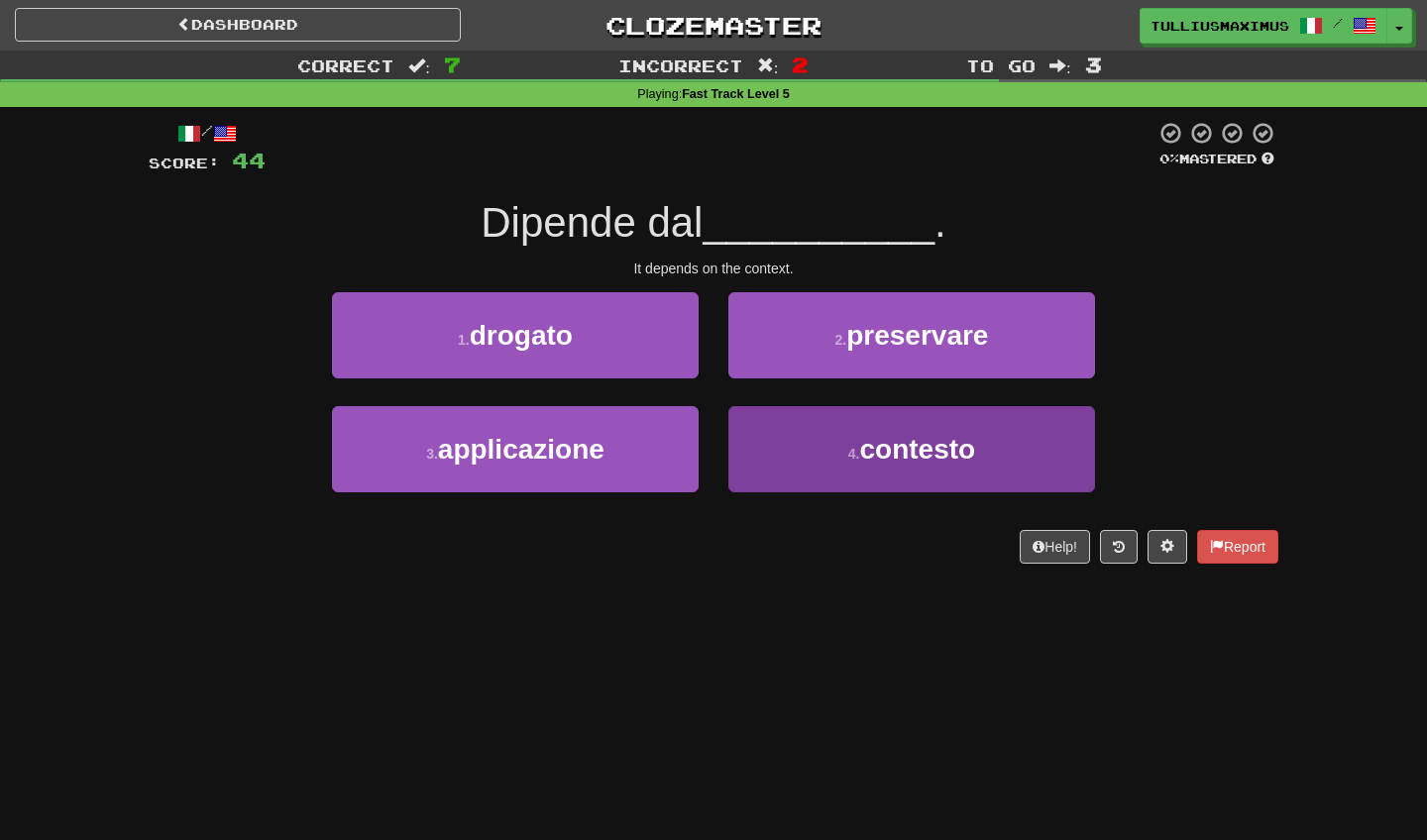 click on "4 .  contesto" at bounding box center (912, 449) 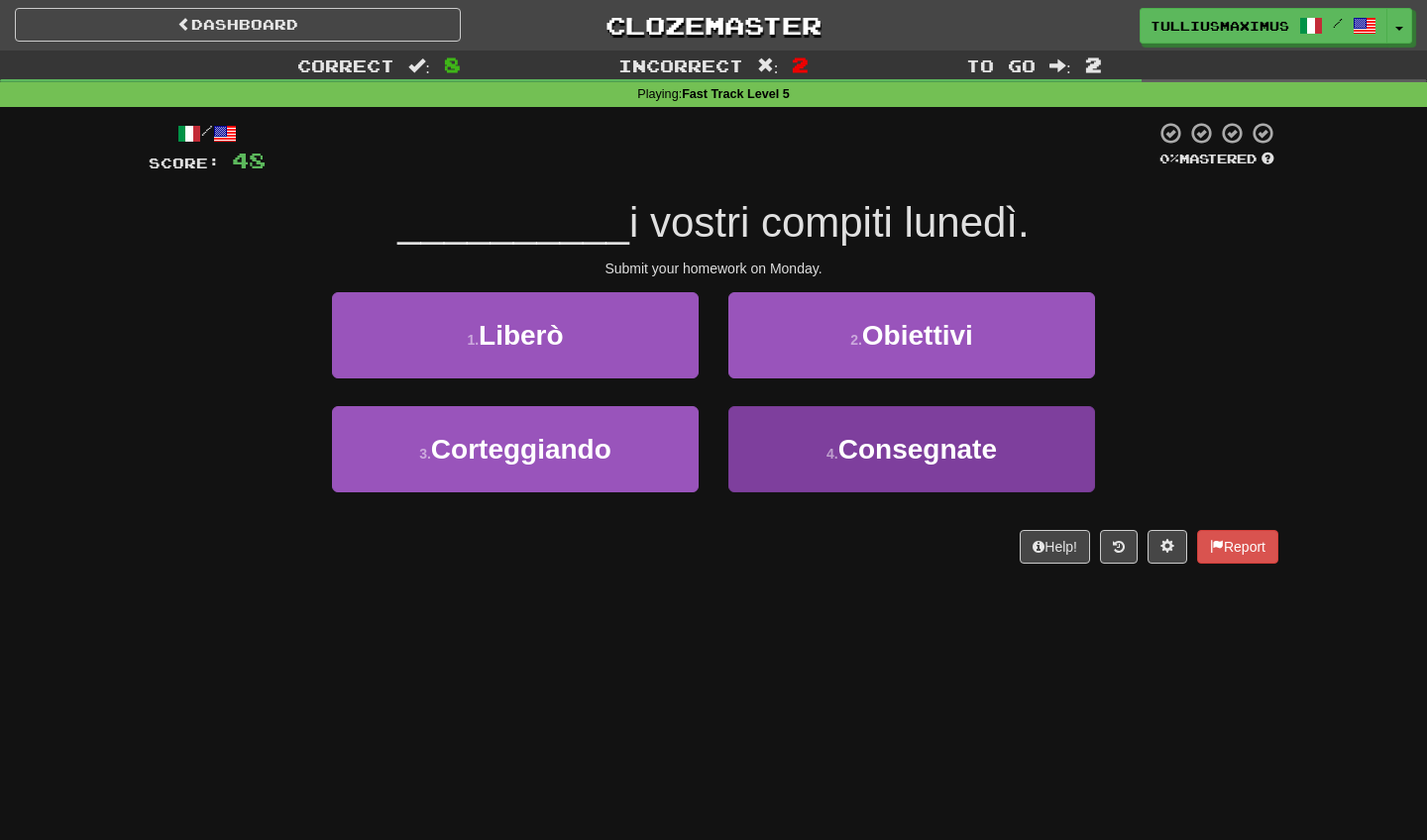 click on "4 .  Consegnate" at bounding box center [912, 449] 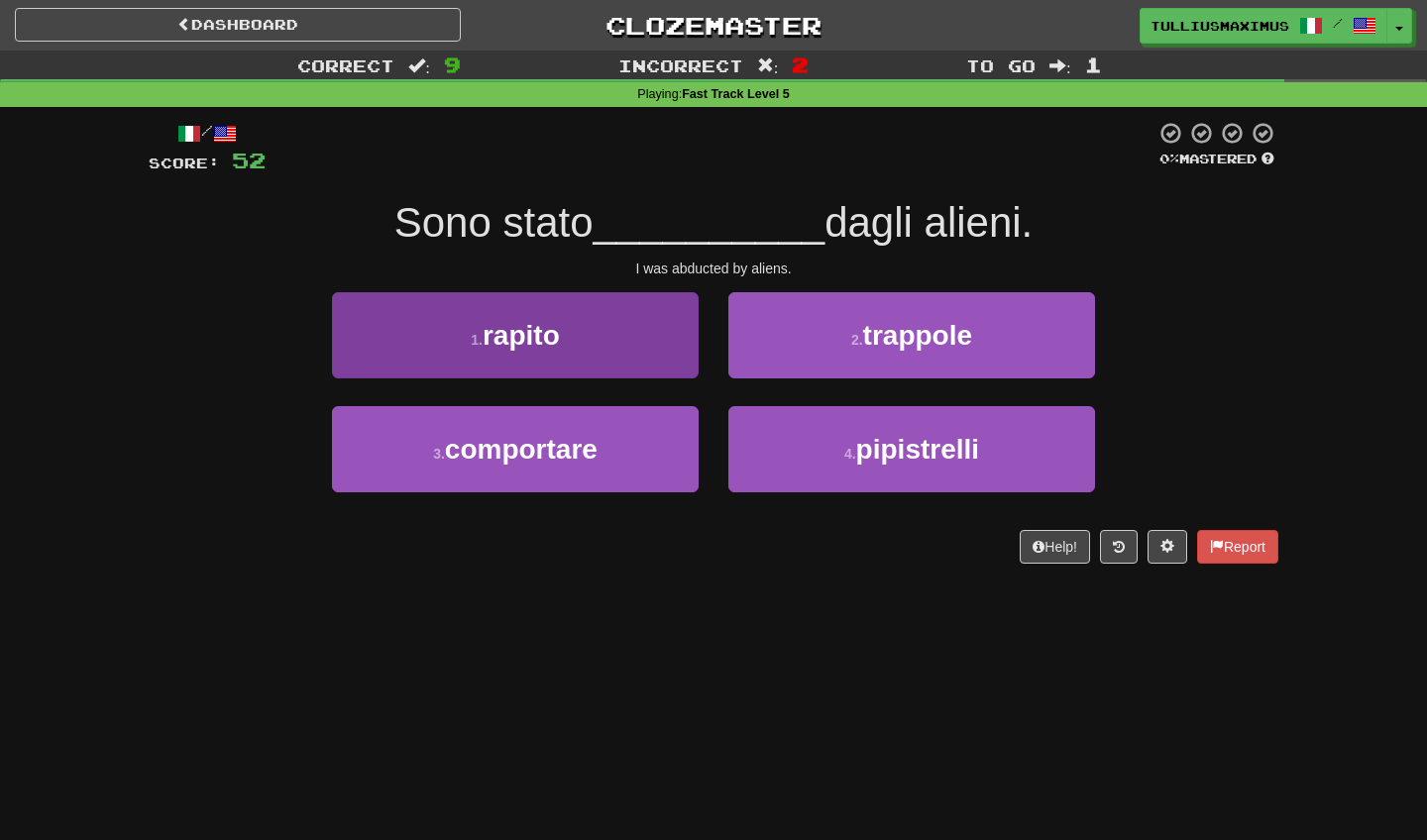click on "1 .  rapito" at bounding box center [515, 335] 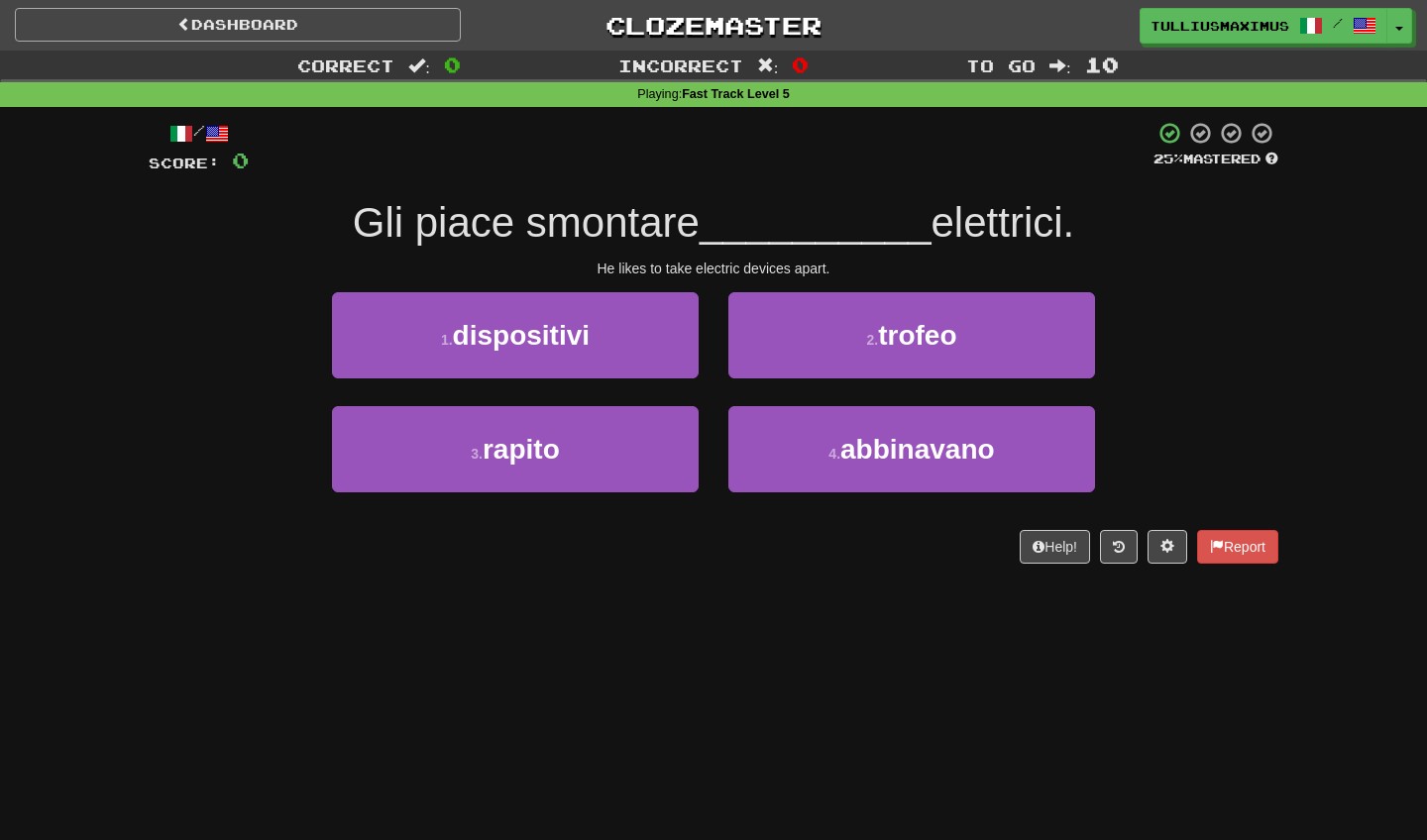 click on "Dashboard" at bounding box center (238, 25) 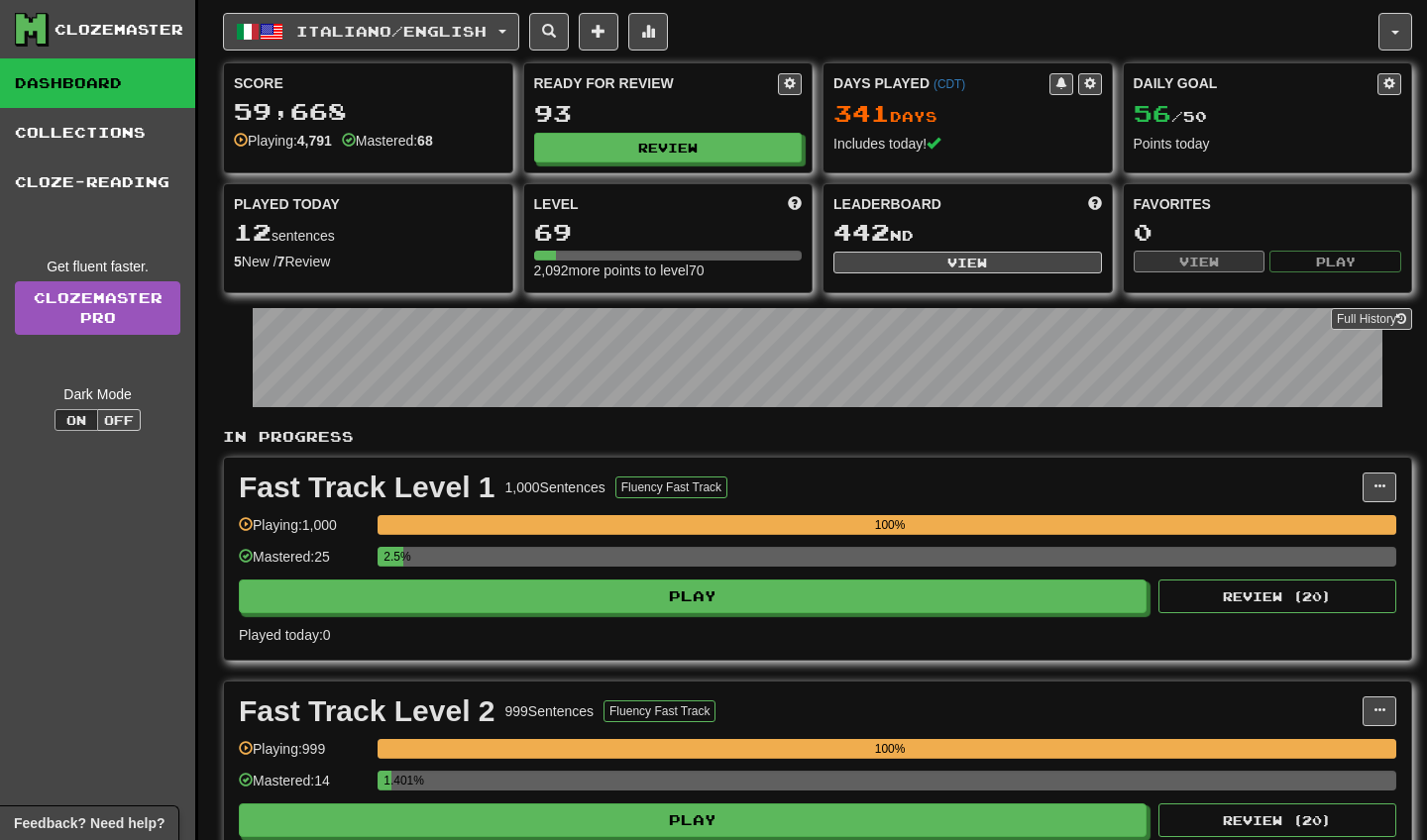 scroll, scrollTop: 0, scrollLeft: 0, axis: both 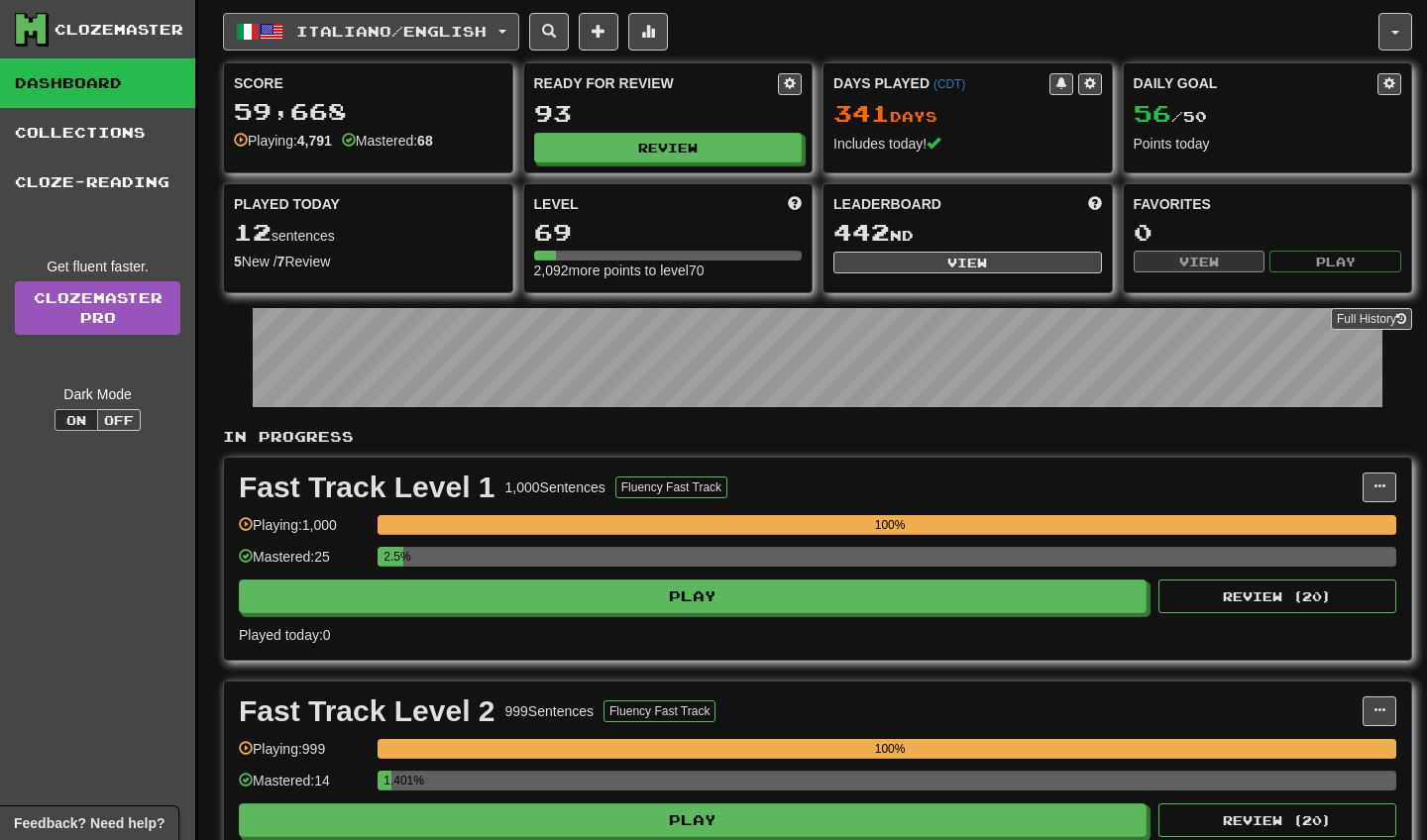 click on "Italiano  /  English" at bounding box center (371, 32) 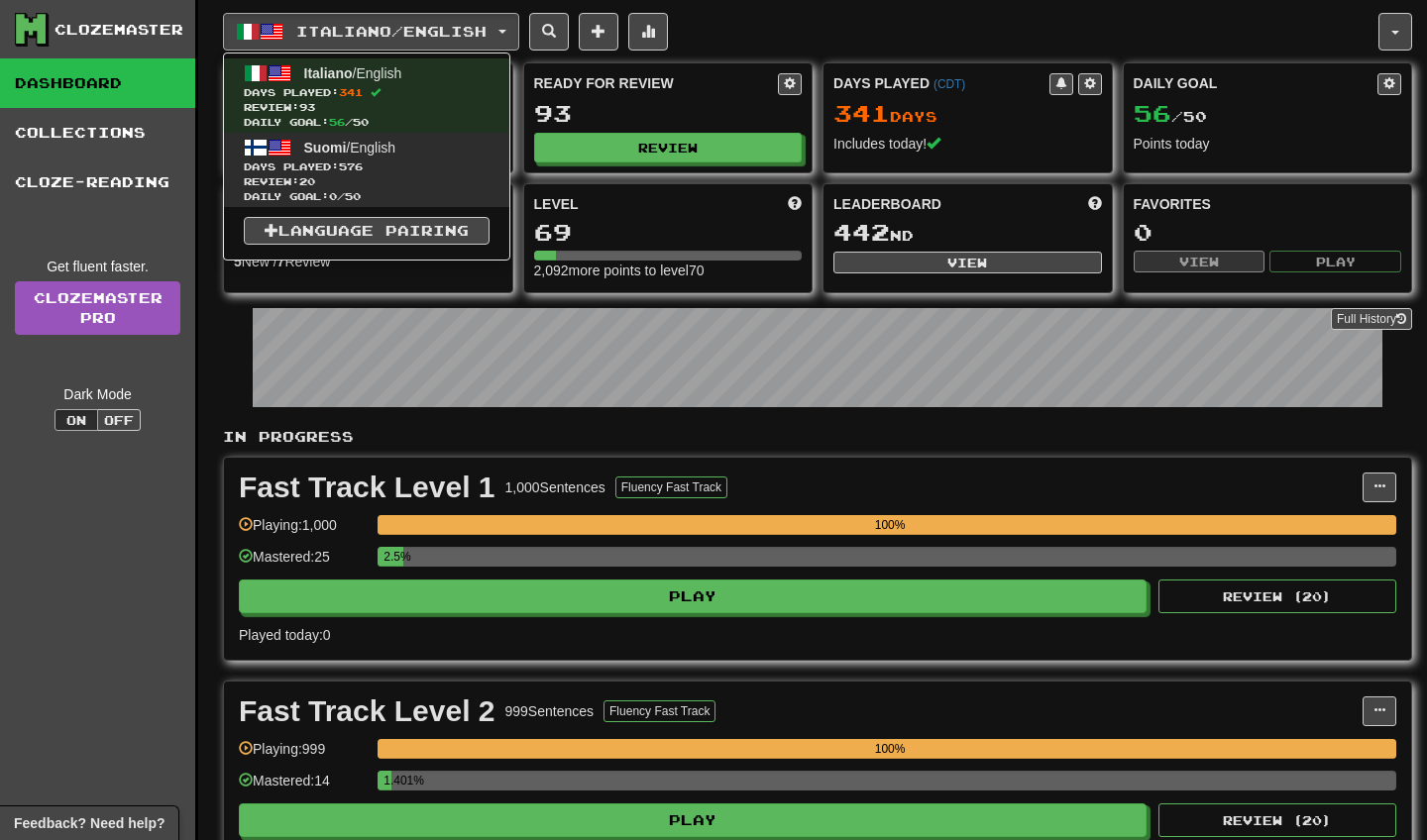 click on "Suomi  /  English Days Played:  576   Review:  20 Daily Goal:  0  /  50" at bounding box center [367, 169] 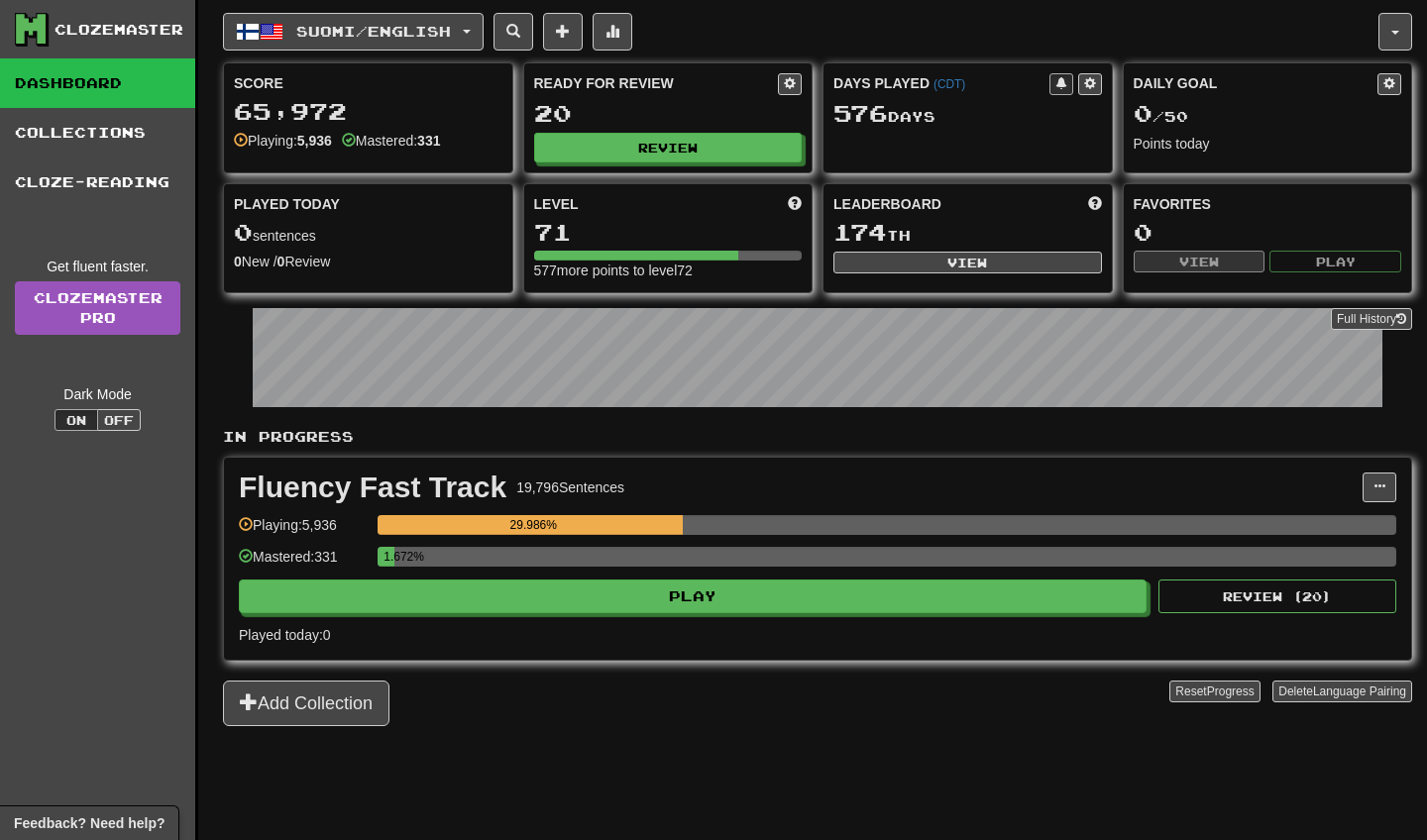 scroll, scrollTop: 0, scrollLeft: 0, axis: both 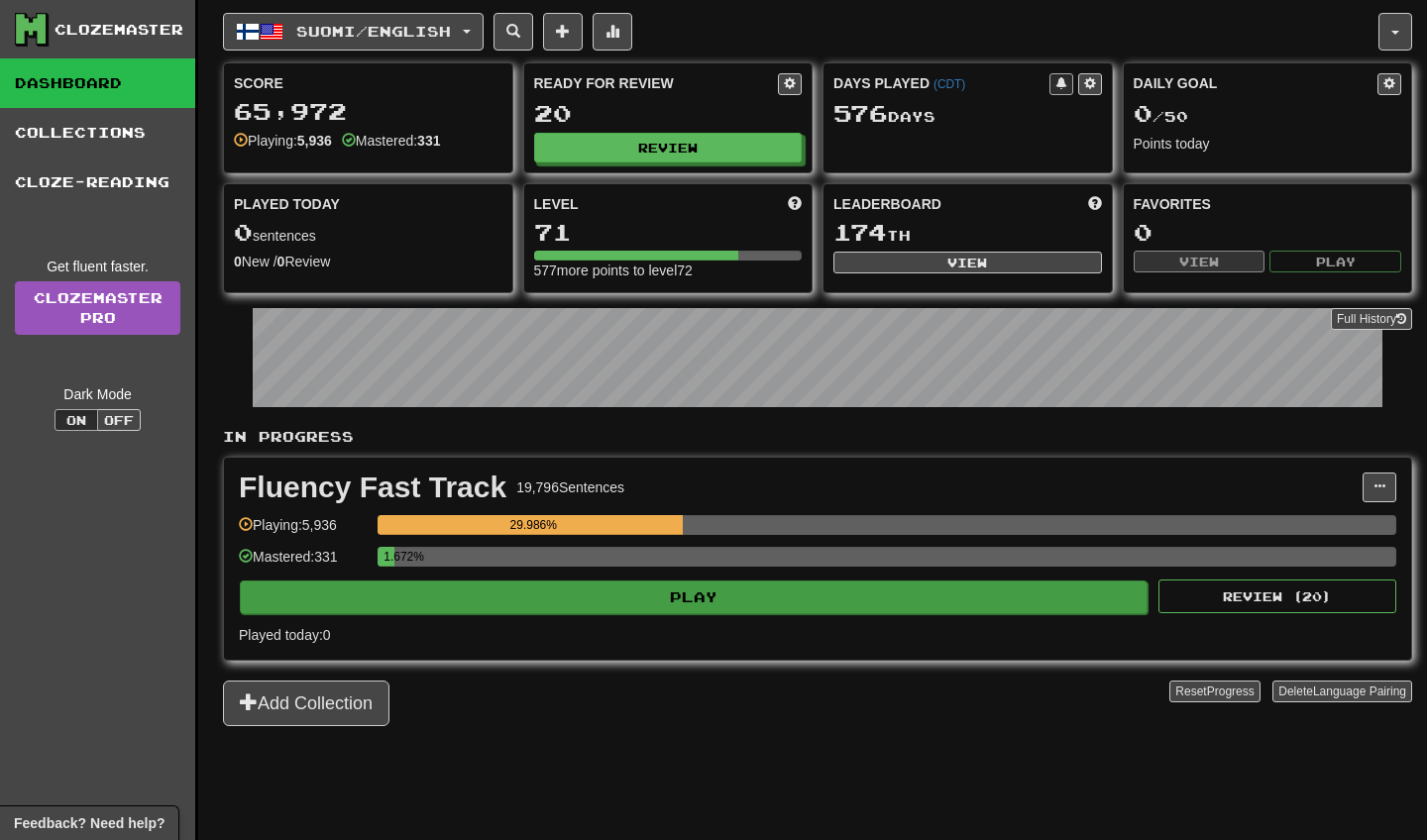 click on "Play" at bounding box center (694, 597) 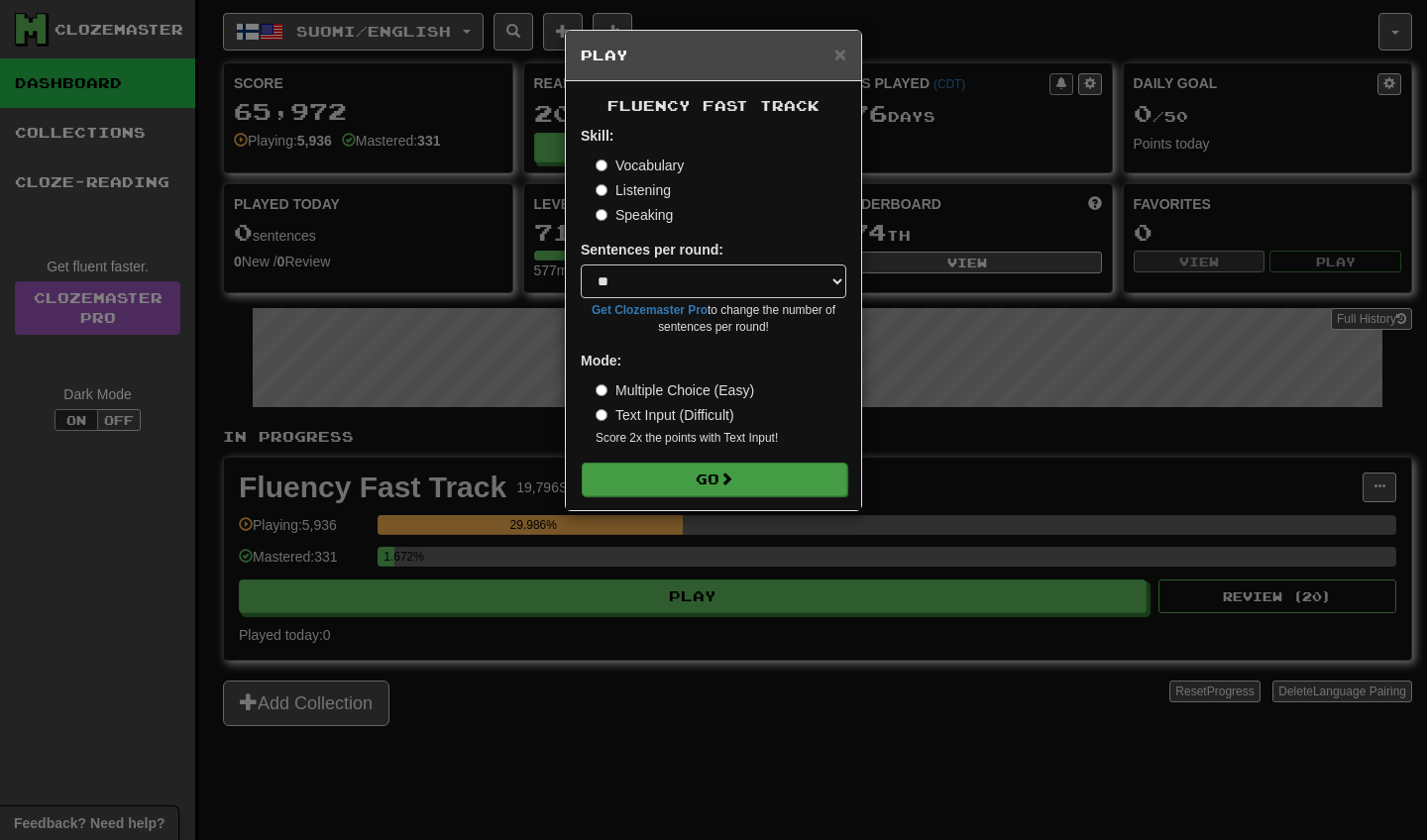 click on "Go" at bounding box center (714, 479) 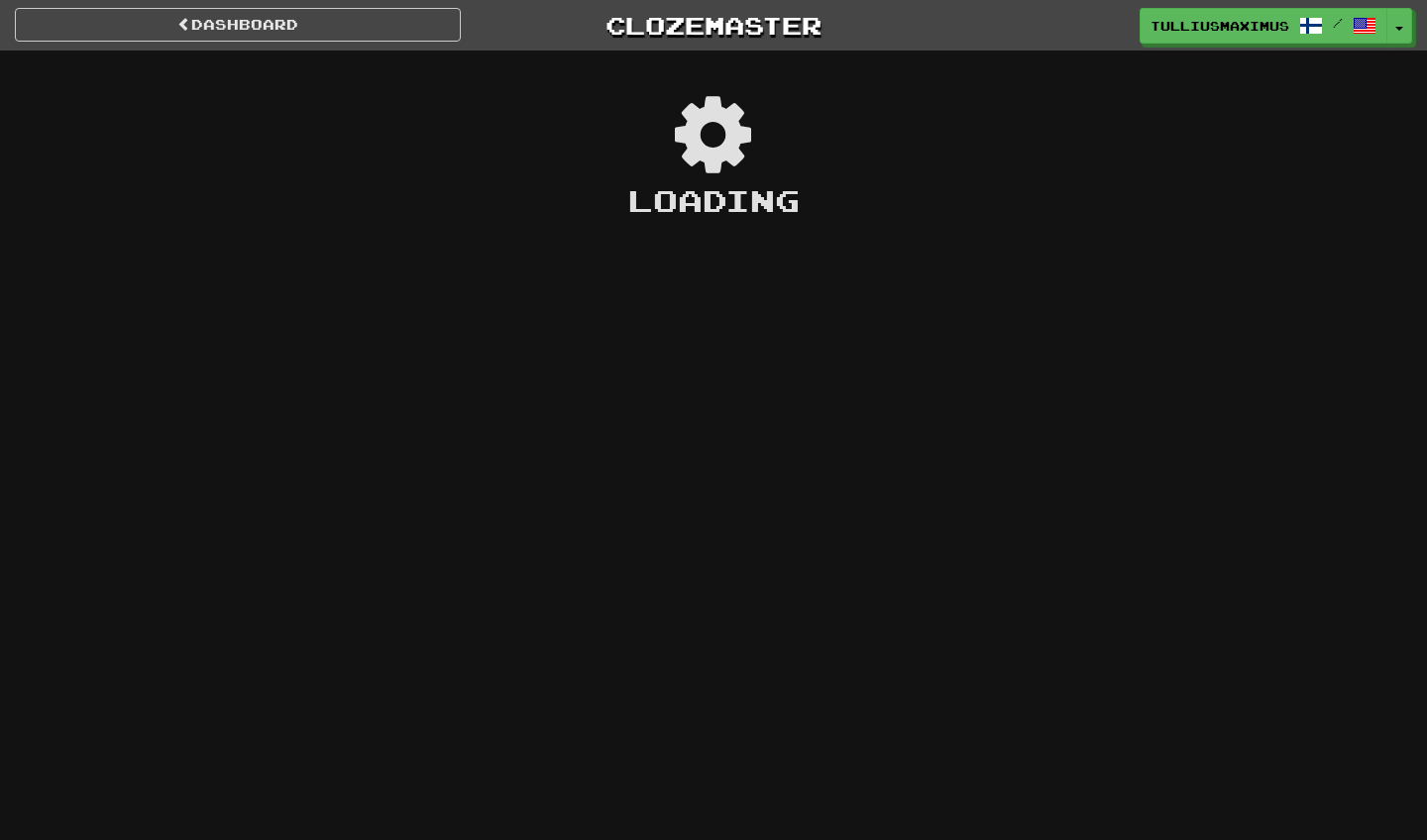 scroll, scrollTop: 0, scrollLeft: 0, axis: both 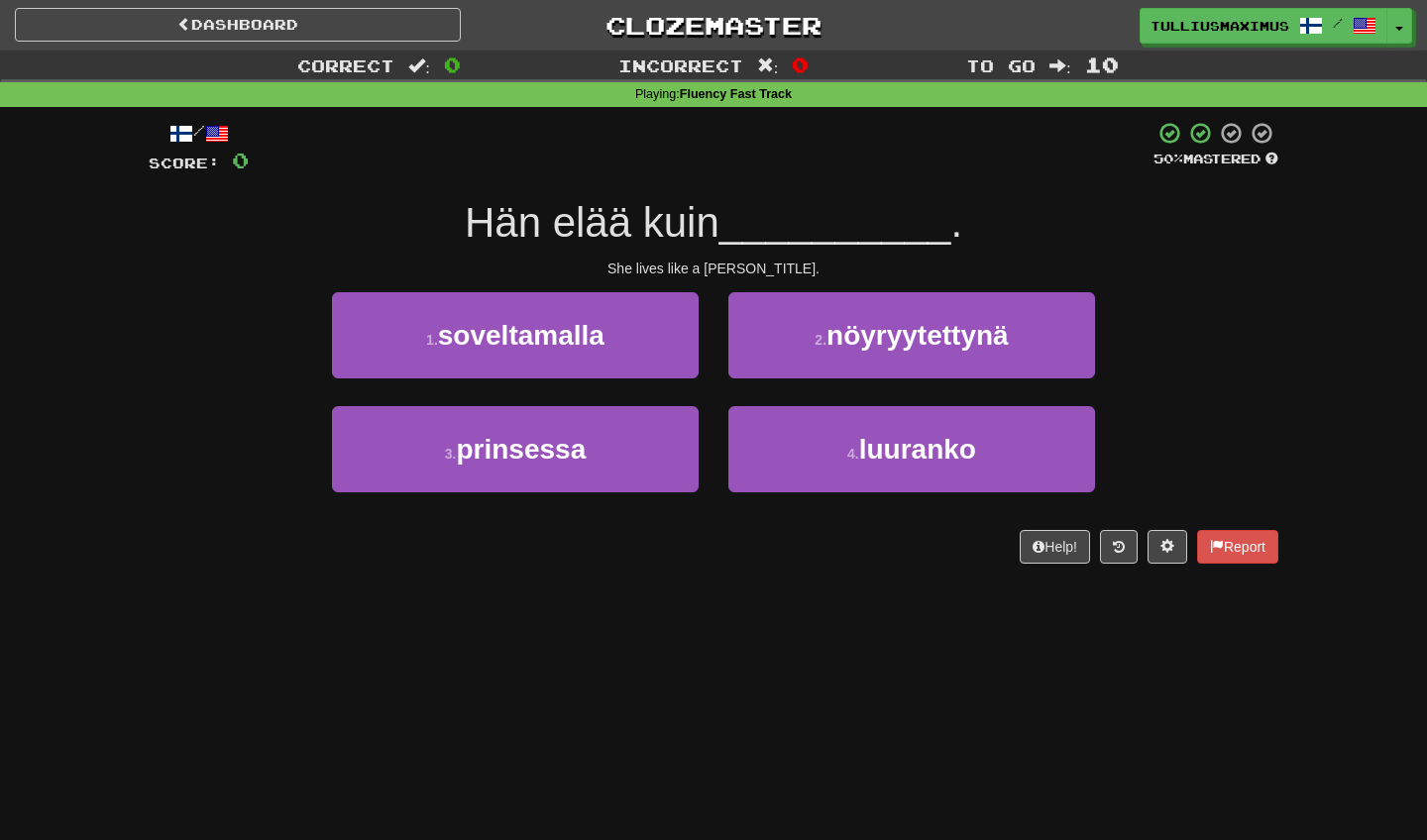 click on "3 .  prinsessa" at bounding box center [515, 463] 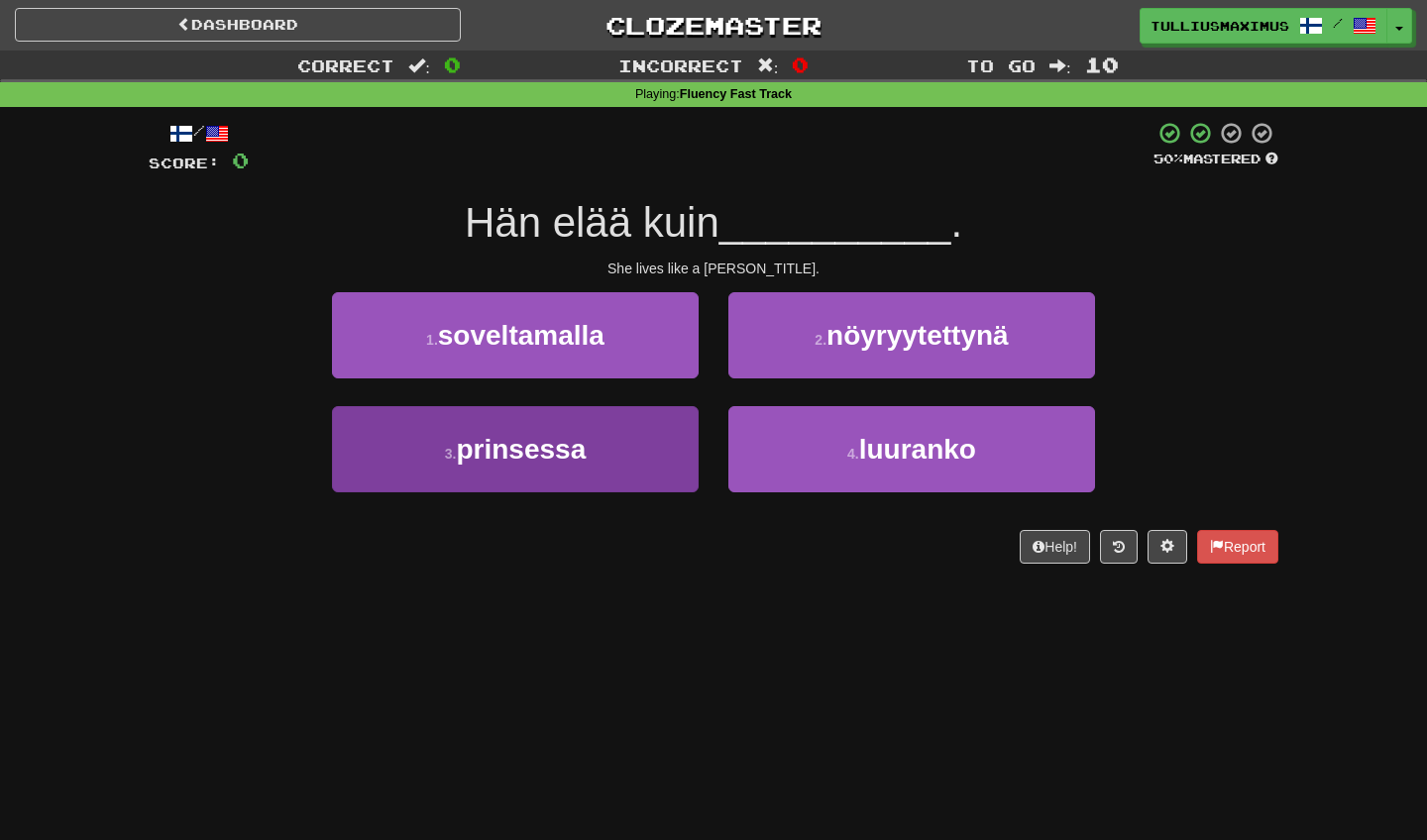 click on "3 .  prinsessa" at bounding box center [515, 449] 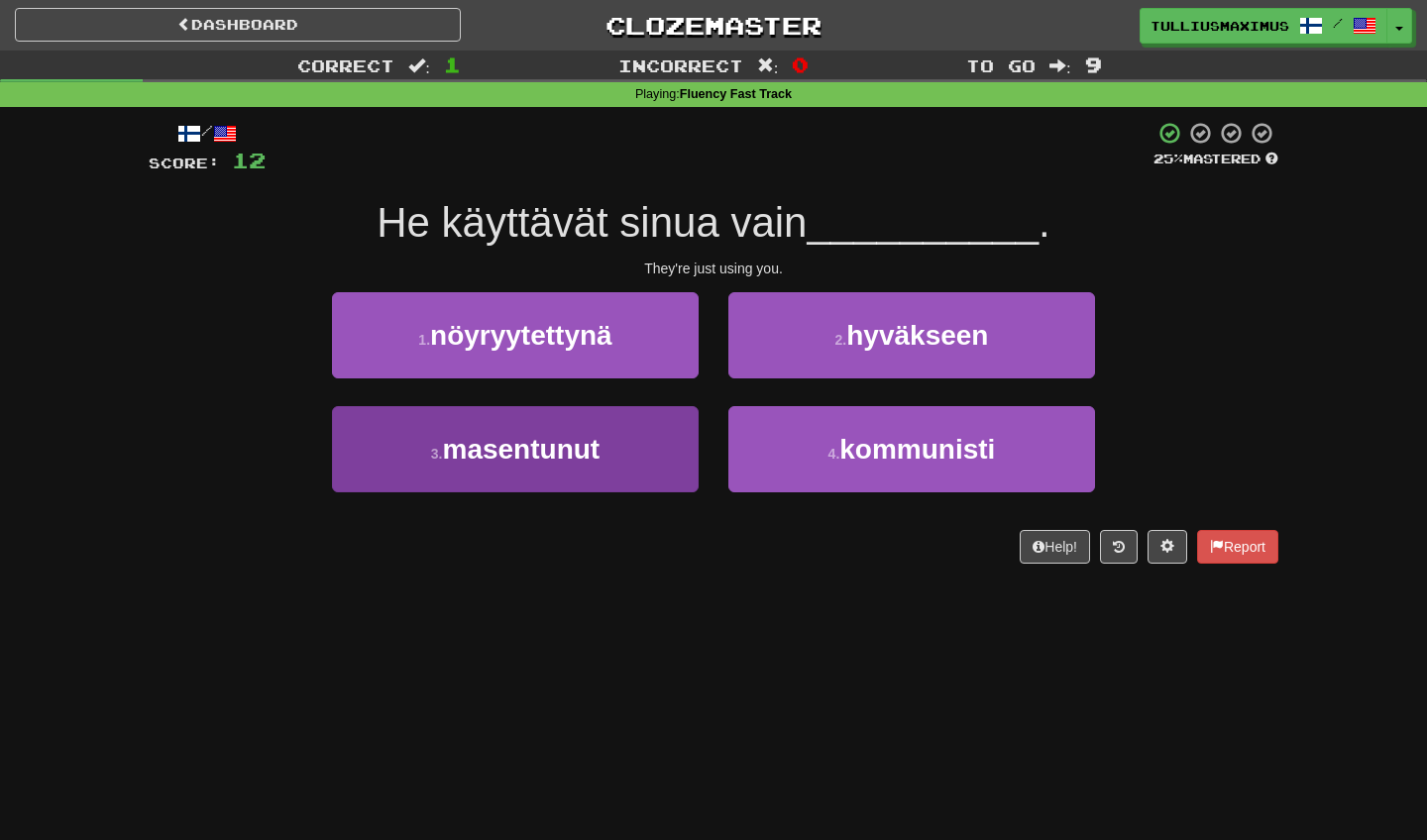 click on "3 .  masentunut" at bounding box center (515, 449) 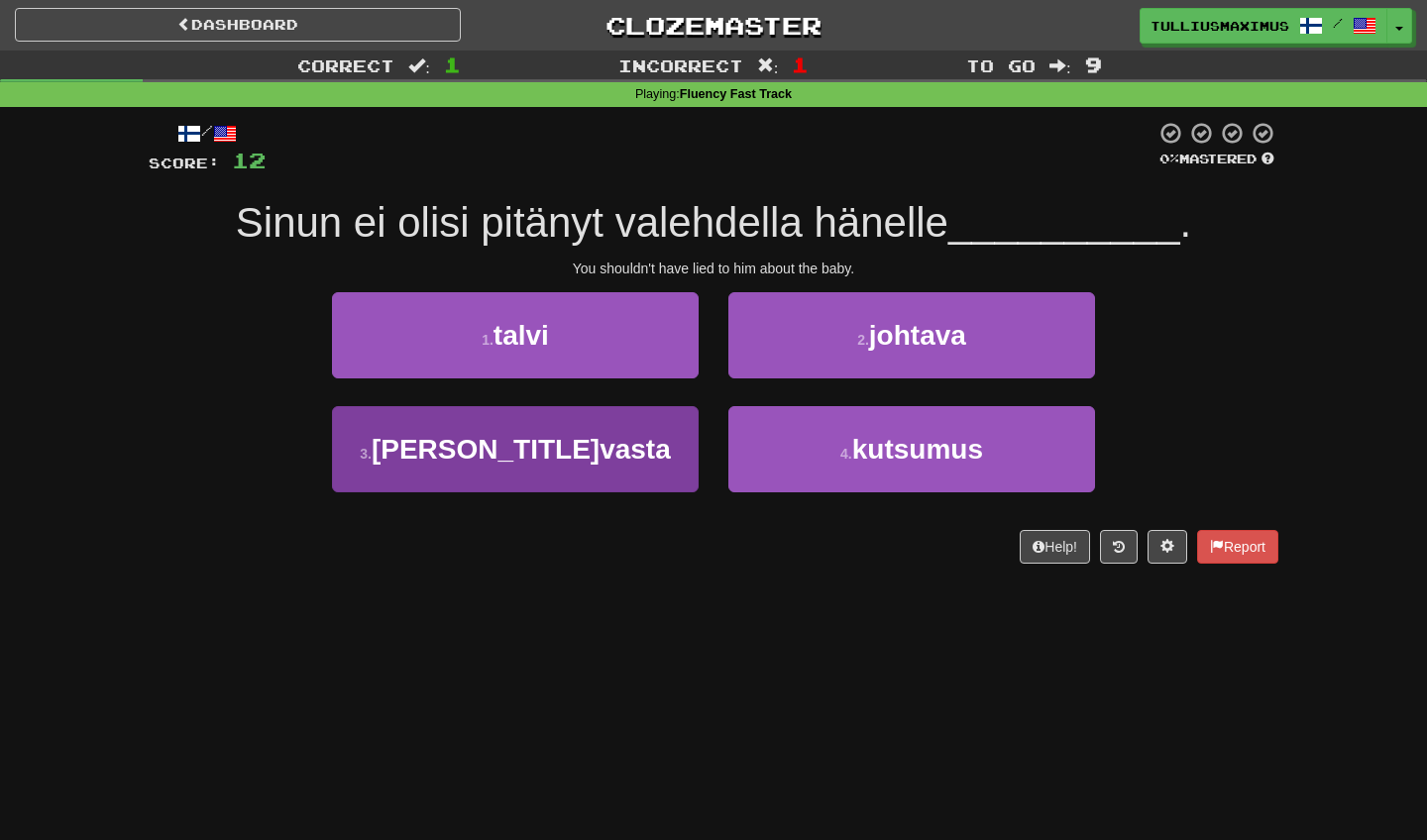 click on "3 .  vauvasta" at bounding box center [515, 449] 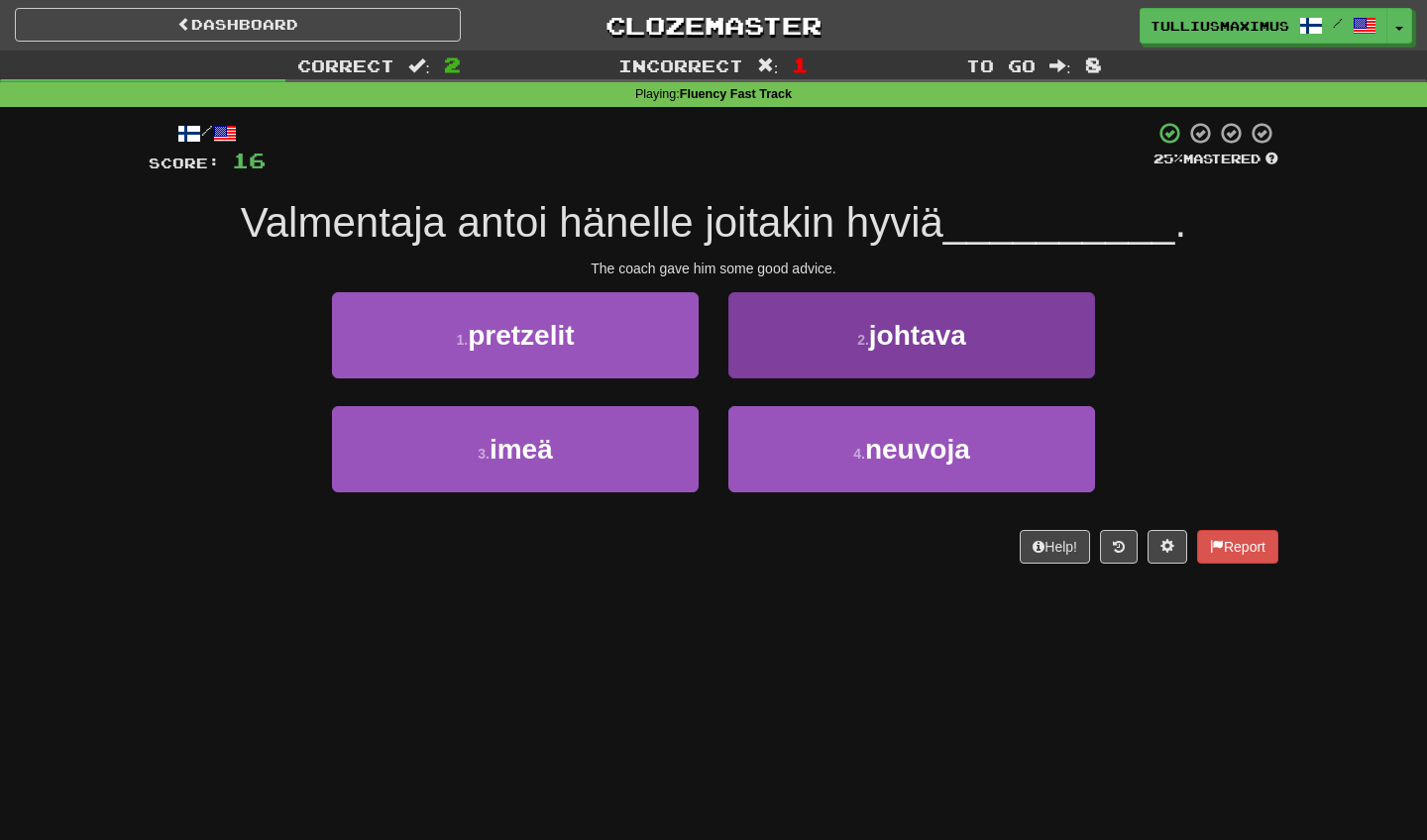 click on "2 .  johtava" at bounding box center [912, 335] 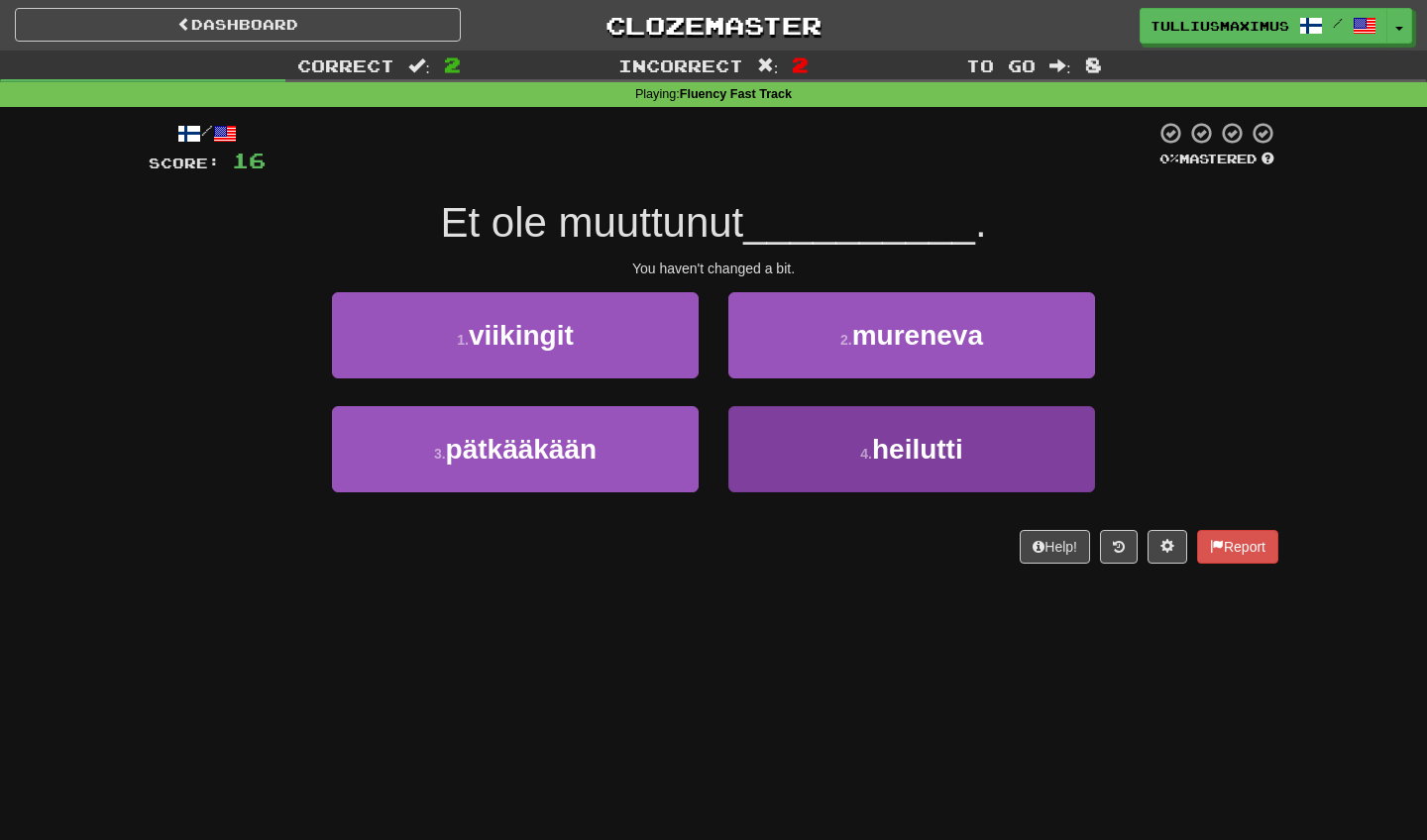 click on "4 .  heilutti" at bounding box center (912, 449) 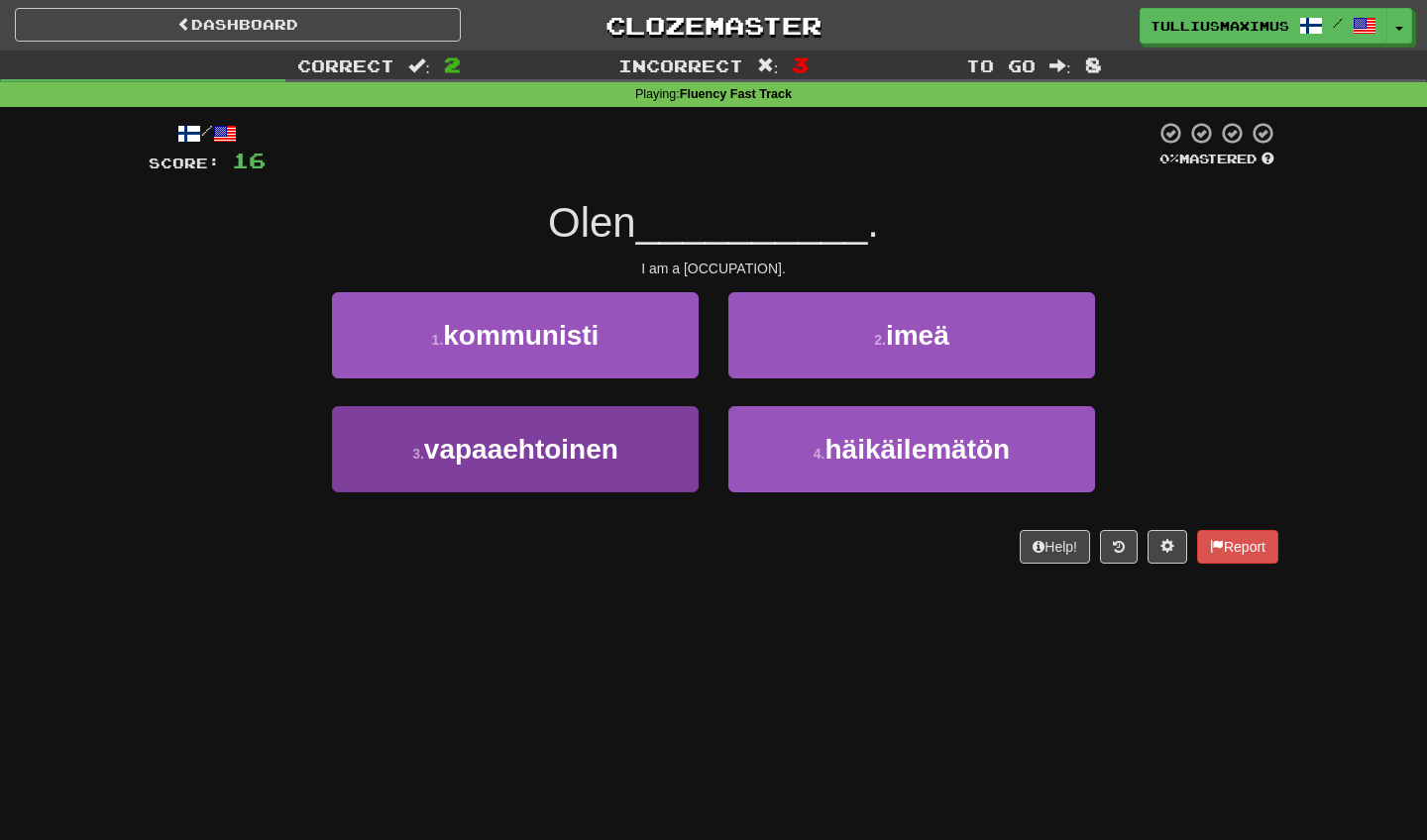 click on "3 .  vapaaehtoinen" at bounding box center (515, 449) 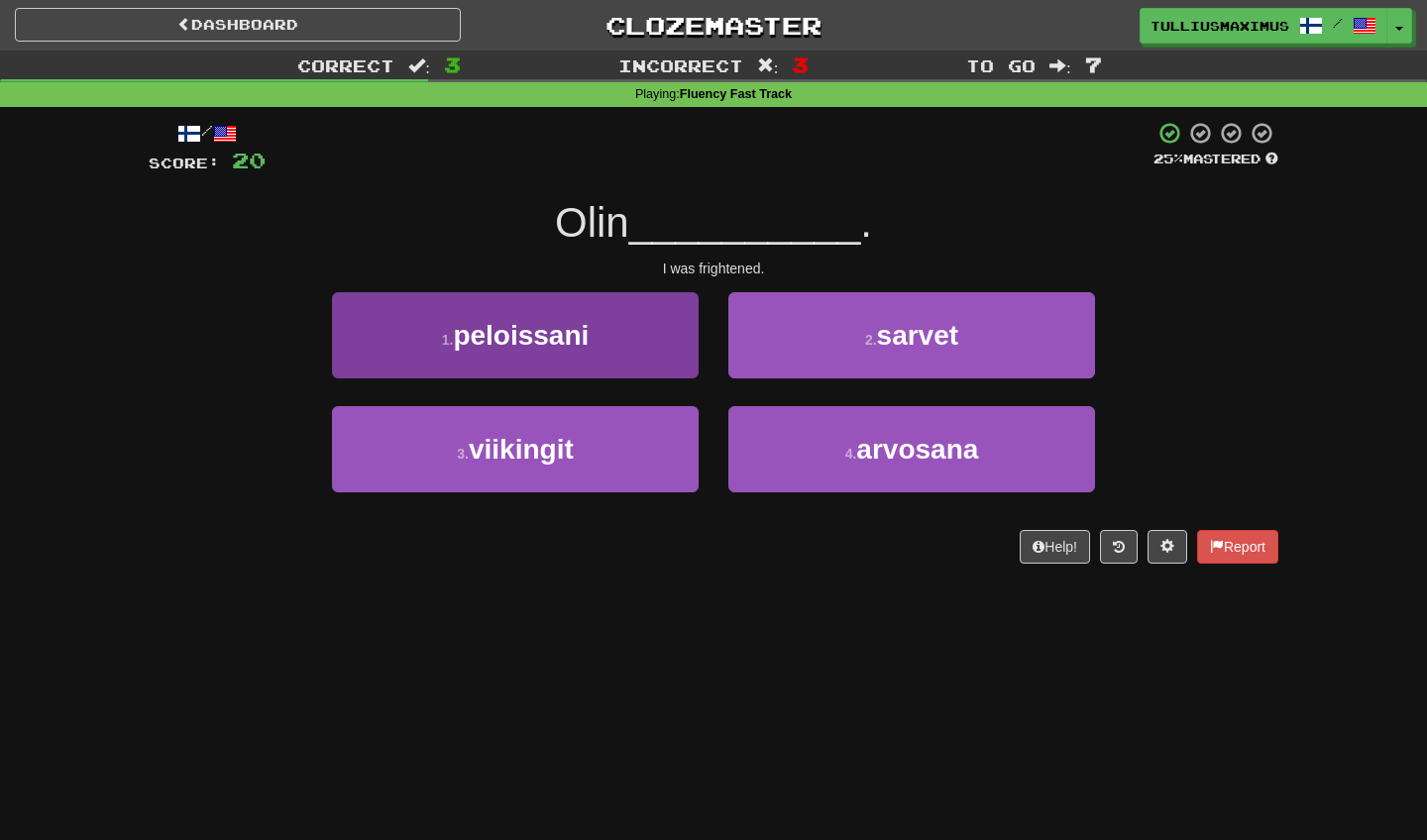 click on "1 .  peloissani" at bounding box center [515, 335] 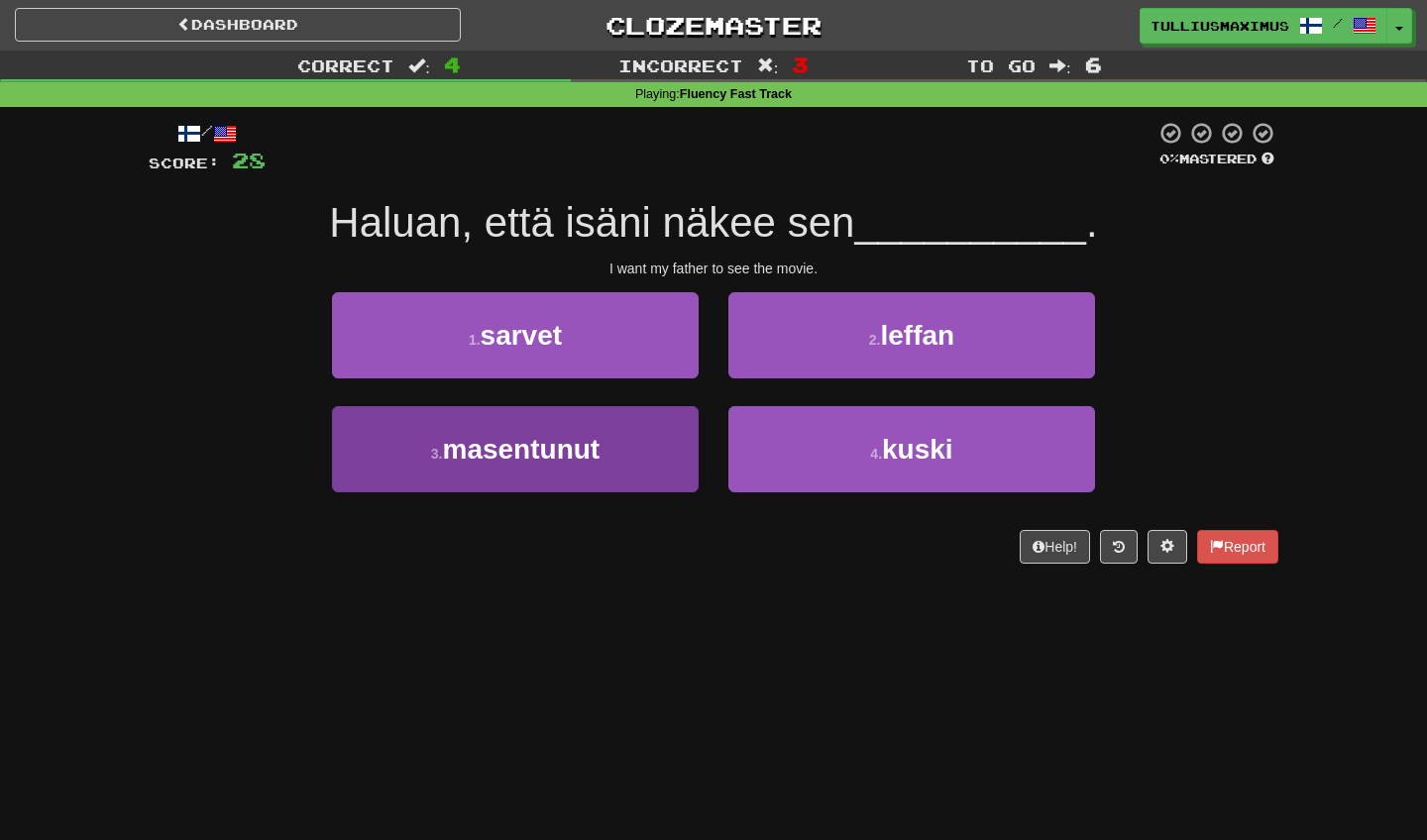 click on "3 .  masentunut" at bounding box center (515, 449) 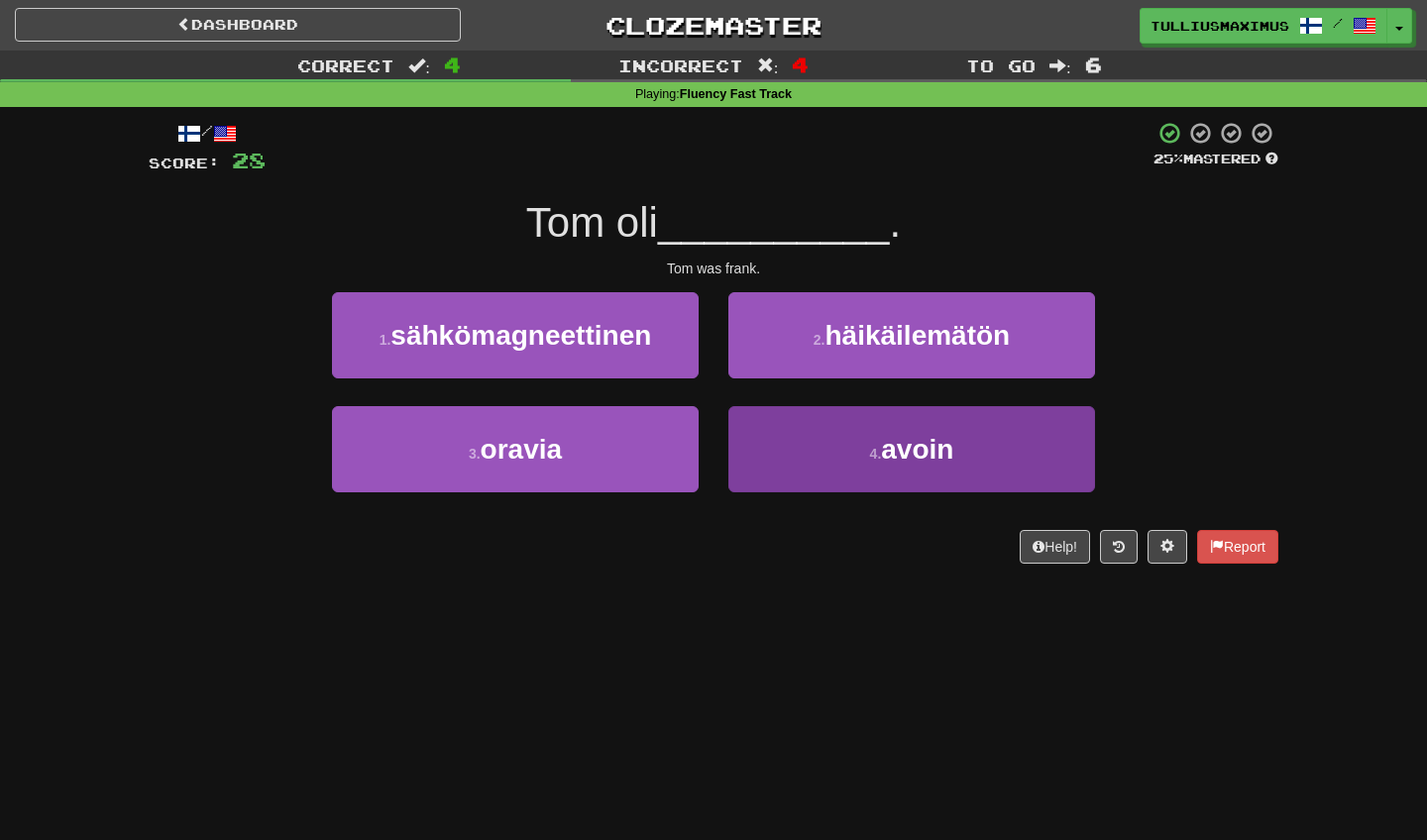 click on "4 .  avoin" at bounding box center (912, 449) 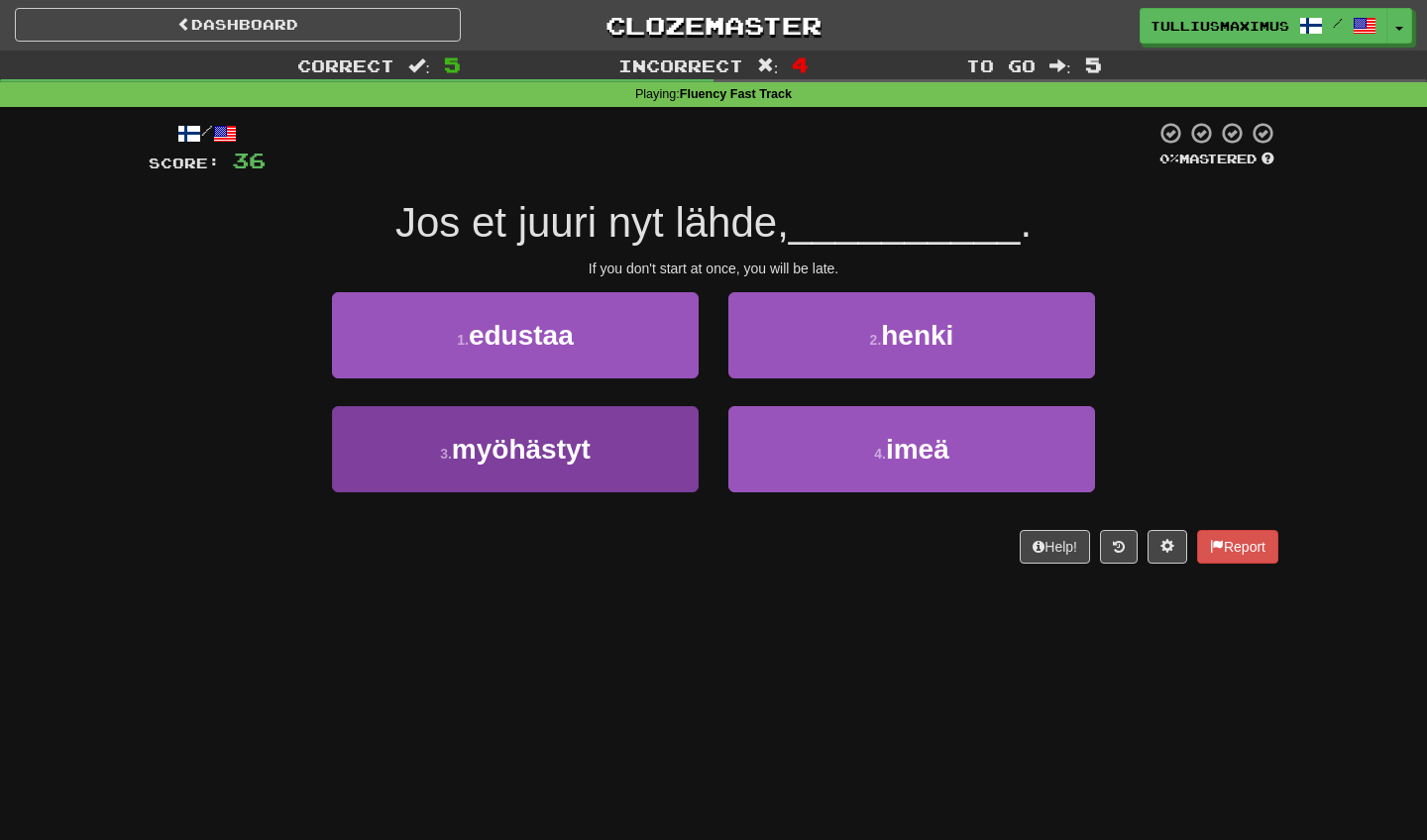 click on "3 .  myöhästyt" at bounding box center (515, 449) 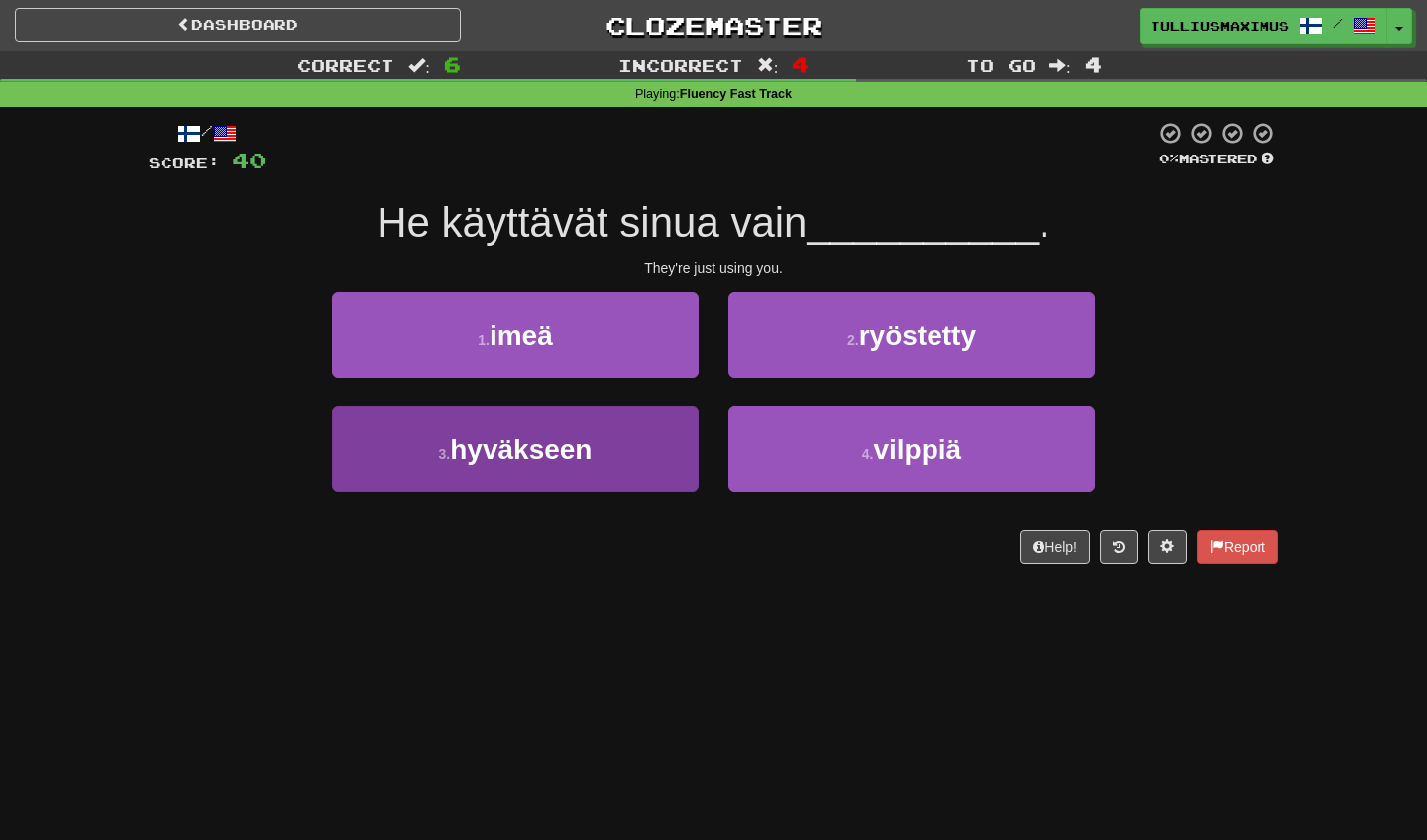 click on "3 .  hyväkseen" at bounding box center [515, 449] 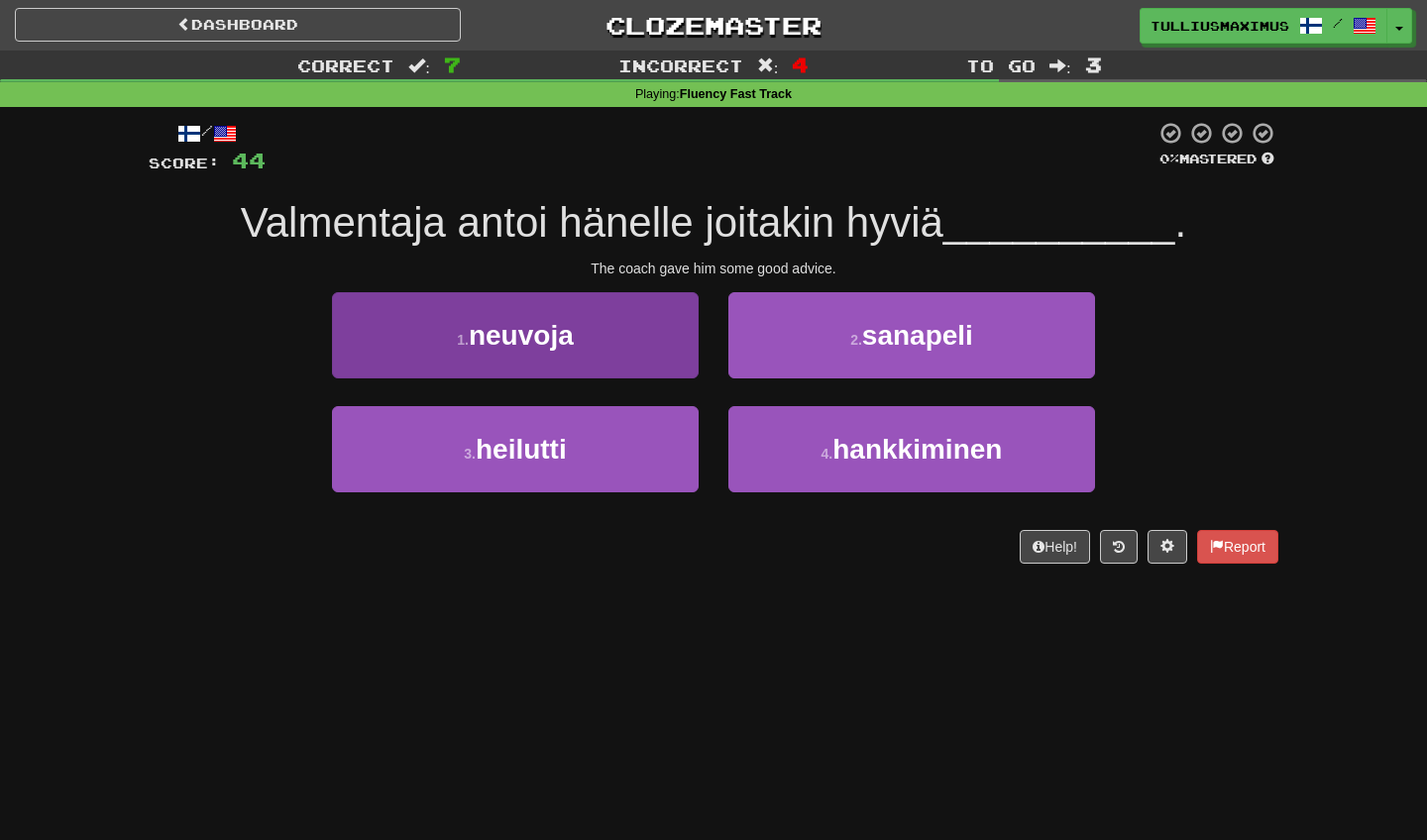 click on "1 .  neuvoja" at bounding box center (515, 335) 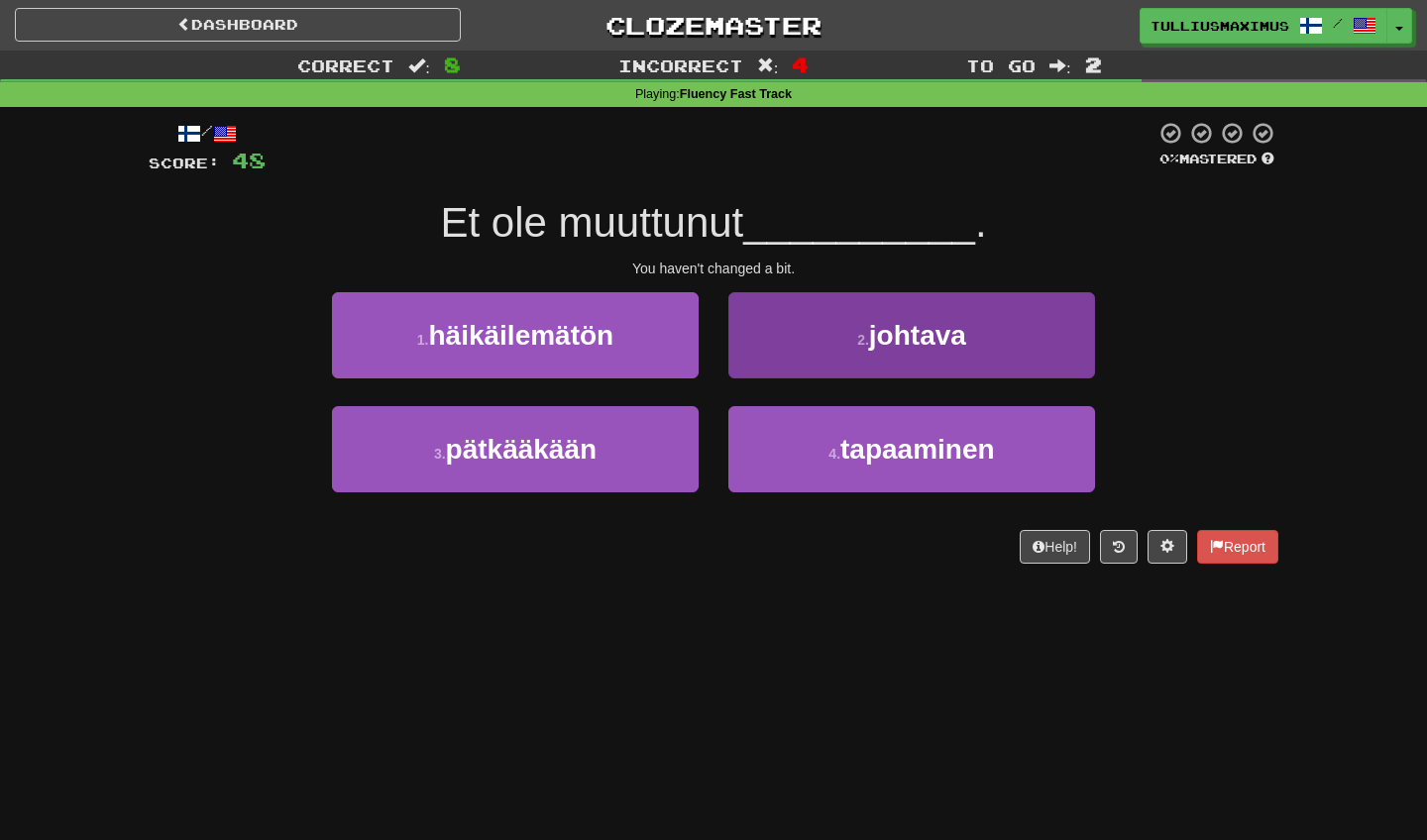 click on "2 .  johtava" at bounding box center [912, 335] 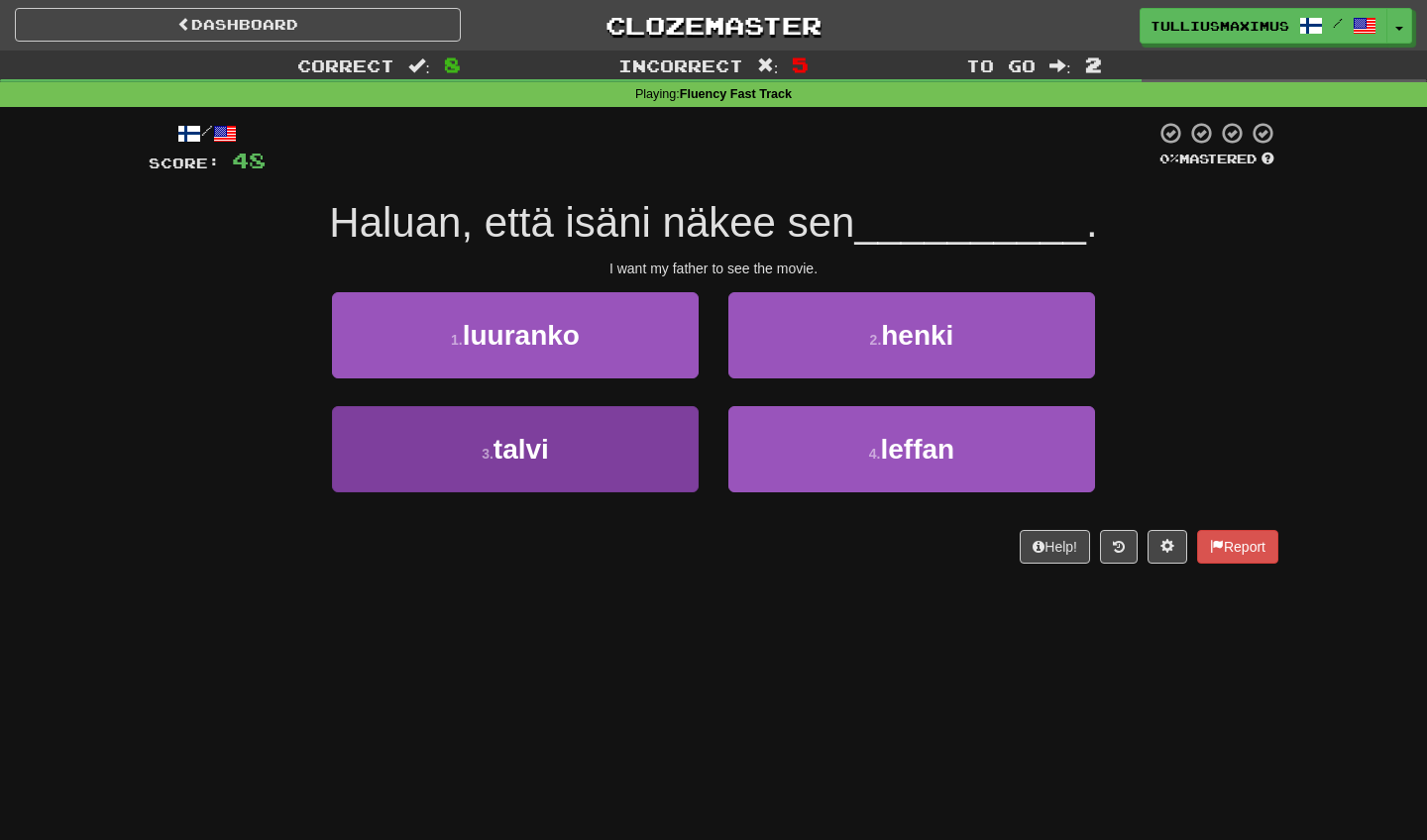 click on "3 .  talvi" at bounding box center [515, 449] 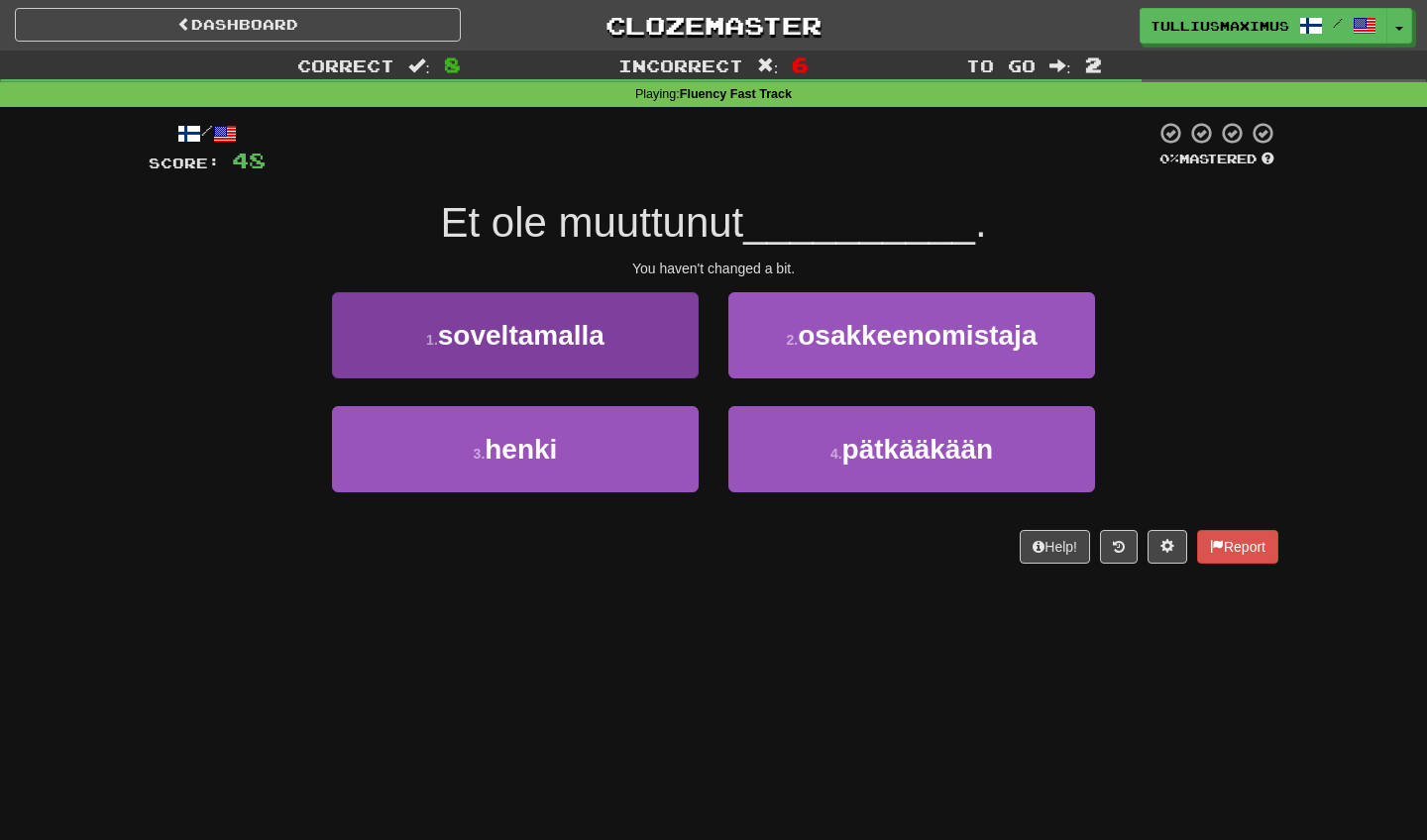 click on "1 .  soveltamalla" at bounding box center (515, 335) 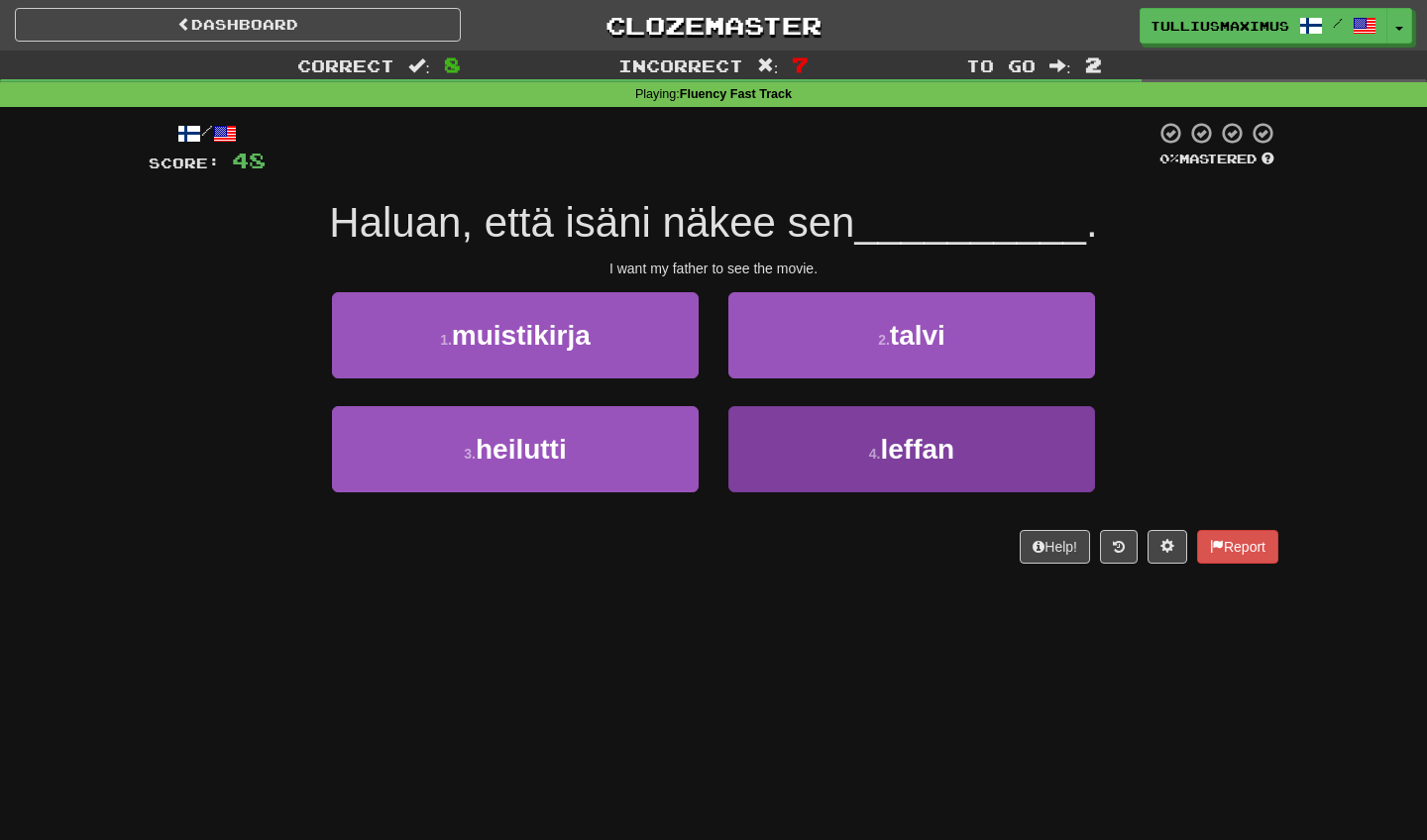 click on "4 .  leffan" at bounding box center (912, 449) 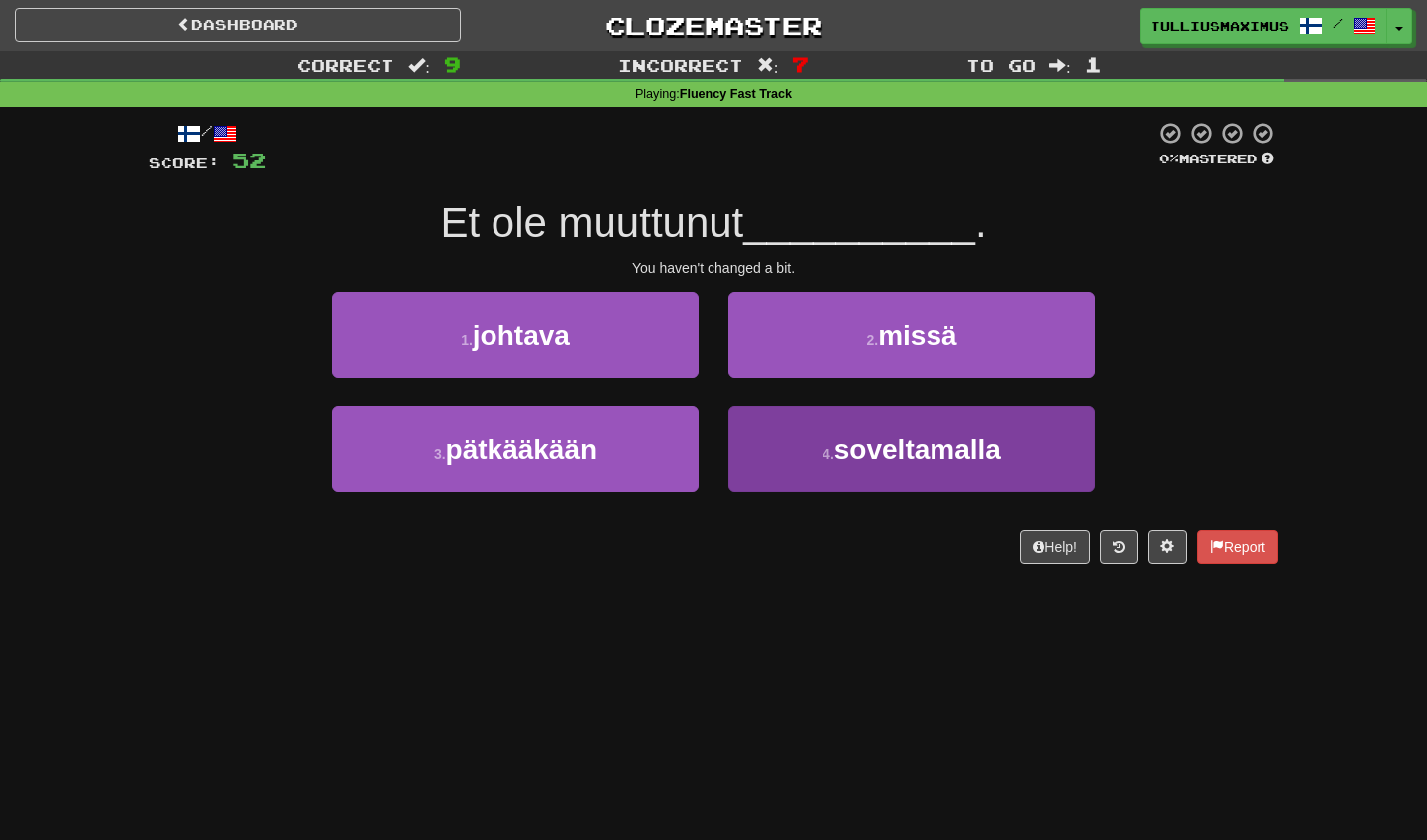 click on "4 .  soveltamalla" at bounding box center (912, 449) 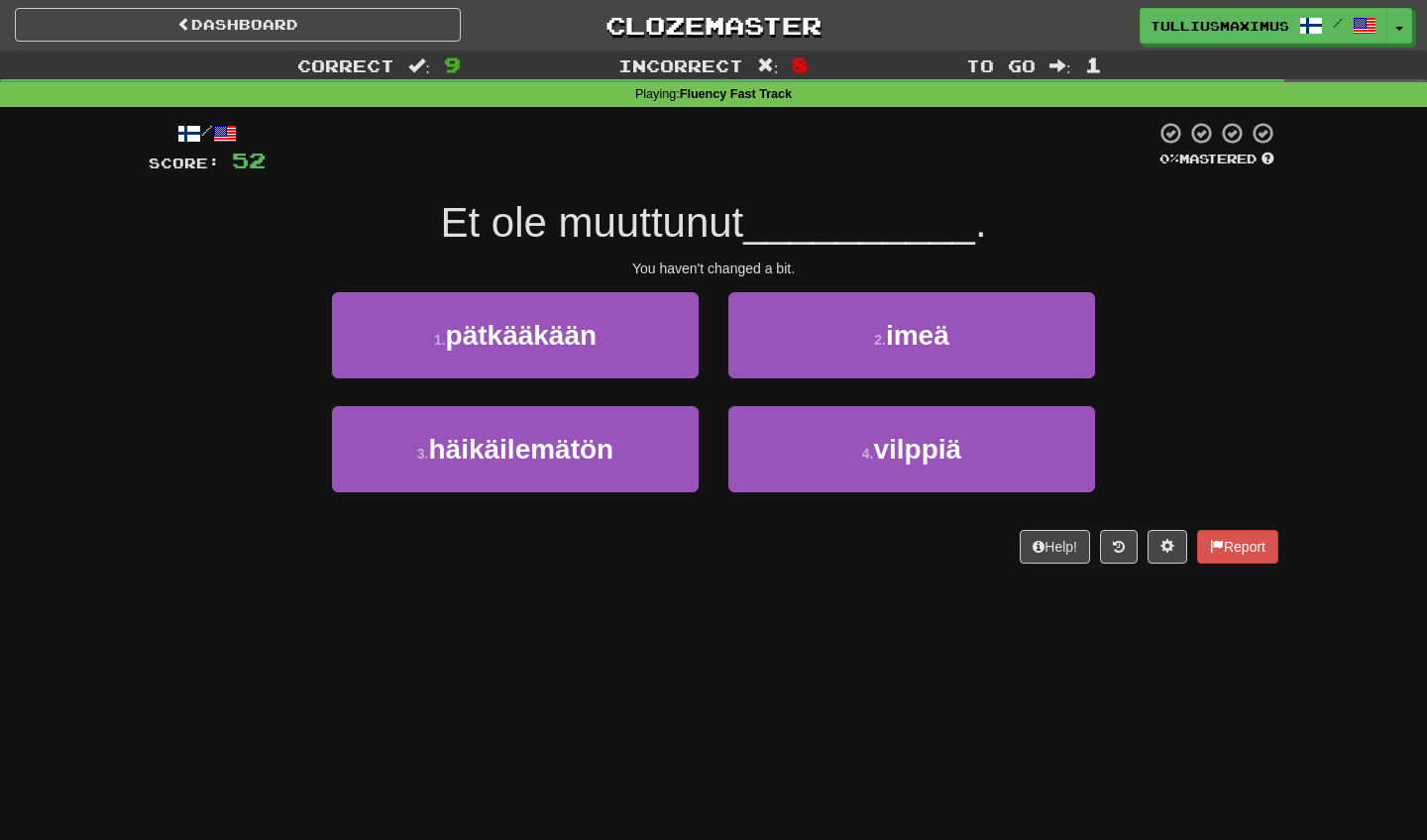 click on "1 .  pätkääkään" at bounding box center (515, 349) 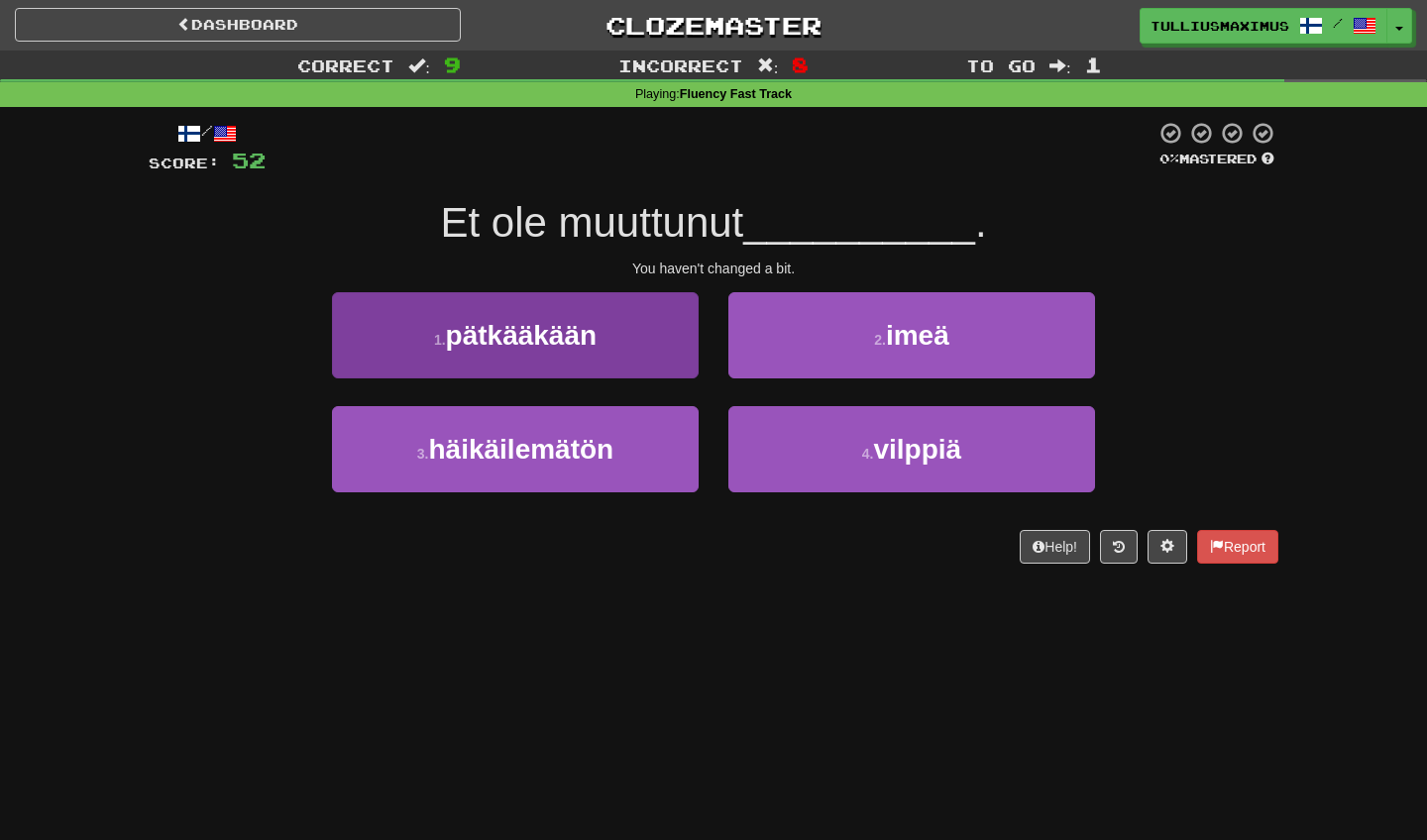 click on "1 .  pätkääkään" at bounding box center (515, 335) 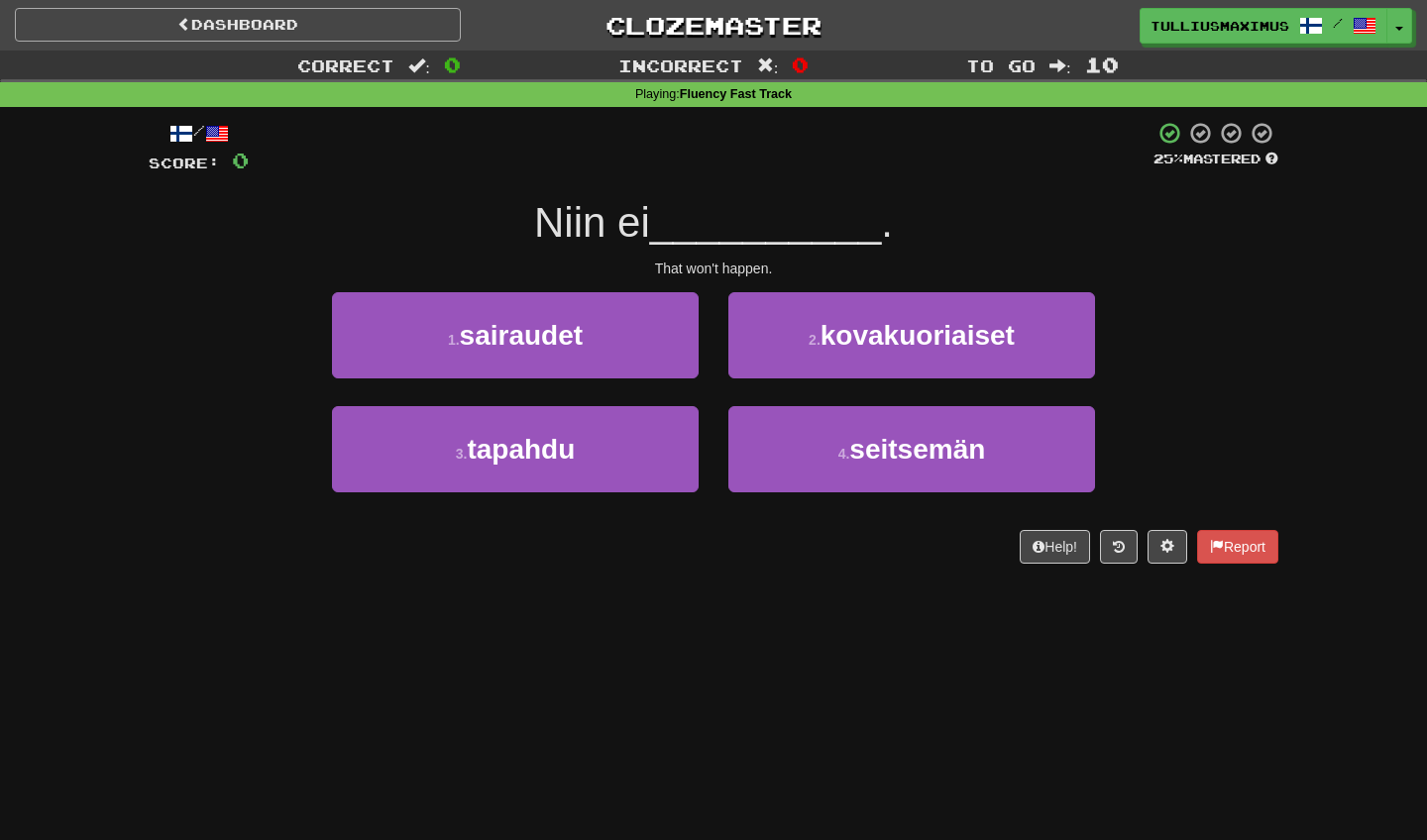 click on "Dashboard" at bounding box center (238, 25) 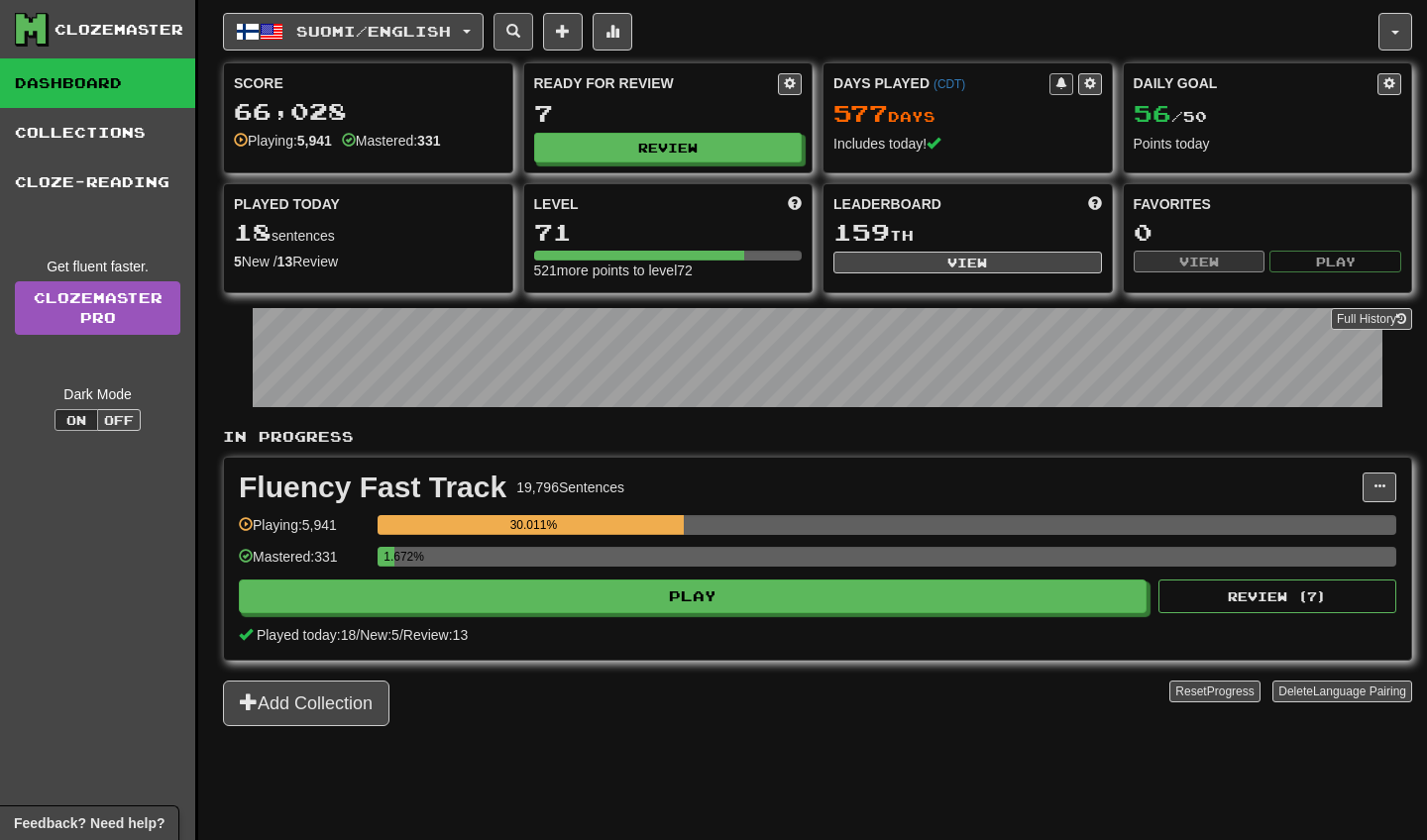 scroll, scrollTop: 0, scrollLeft: 0, axis: both 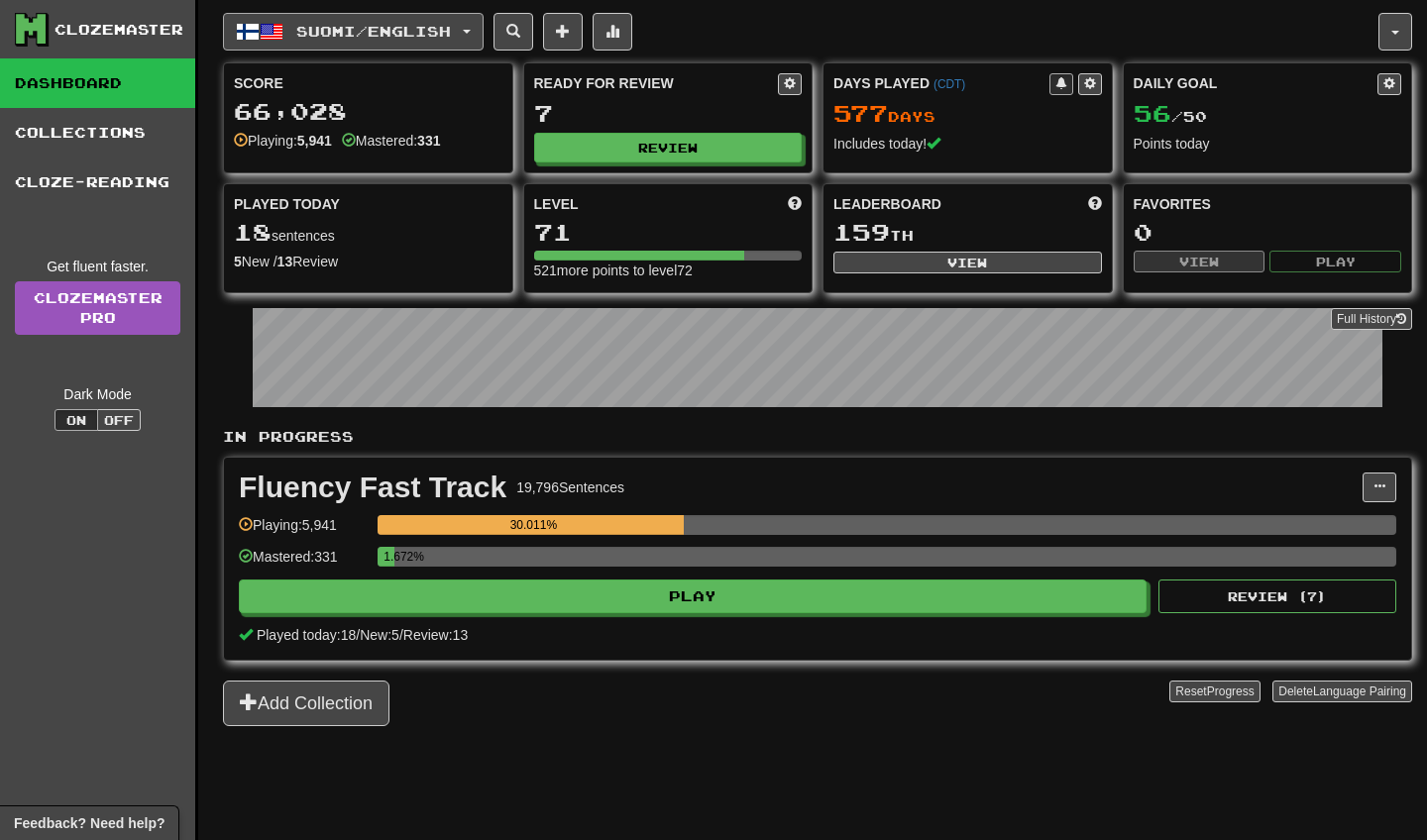 click on "Suomi  /  English" at bounding box center [374, 31] 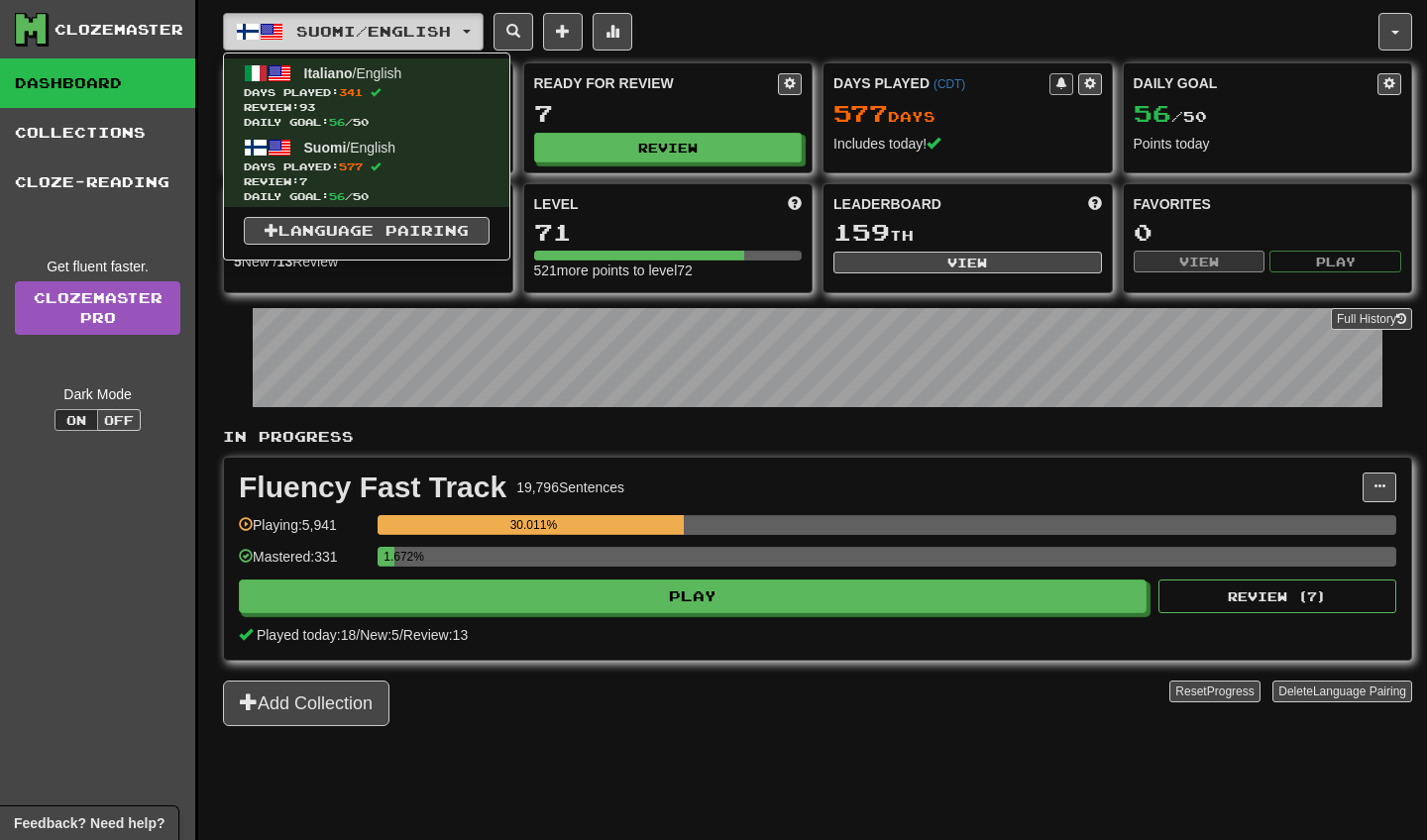 click on "Suomi  /  English" at bounding box center (374, 31) 